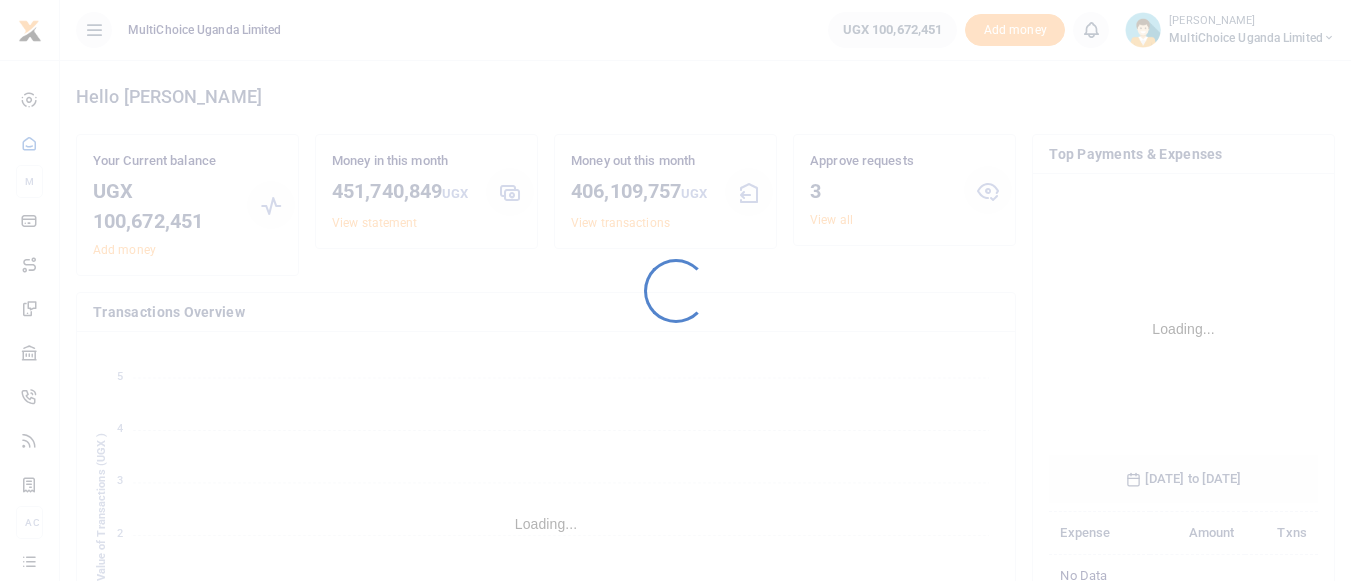 scroll, scrollTop: 0, scrollLeft: 0, axis: both 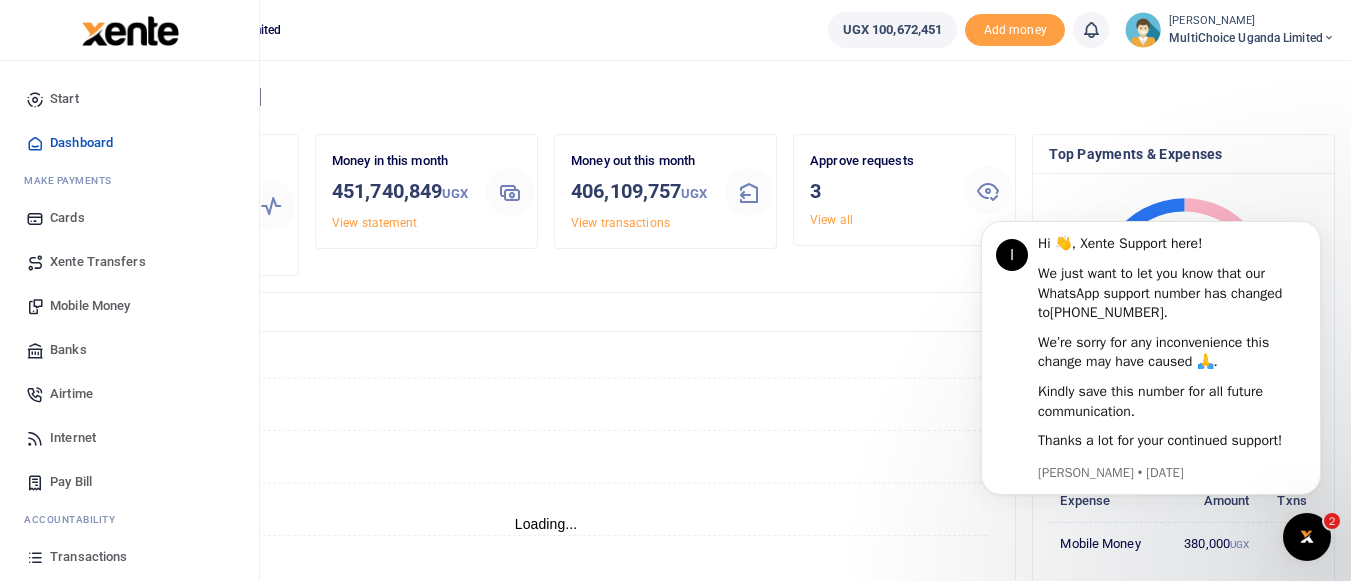 click on "Mobile Money" at bounding box center (90, 306) 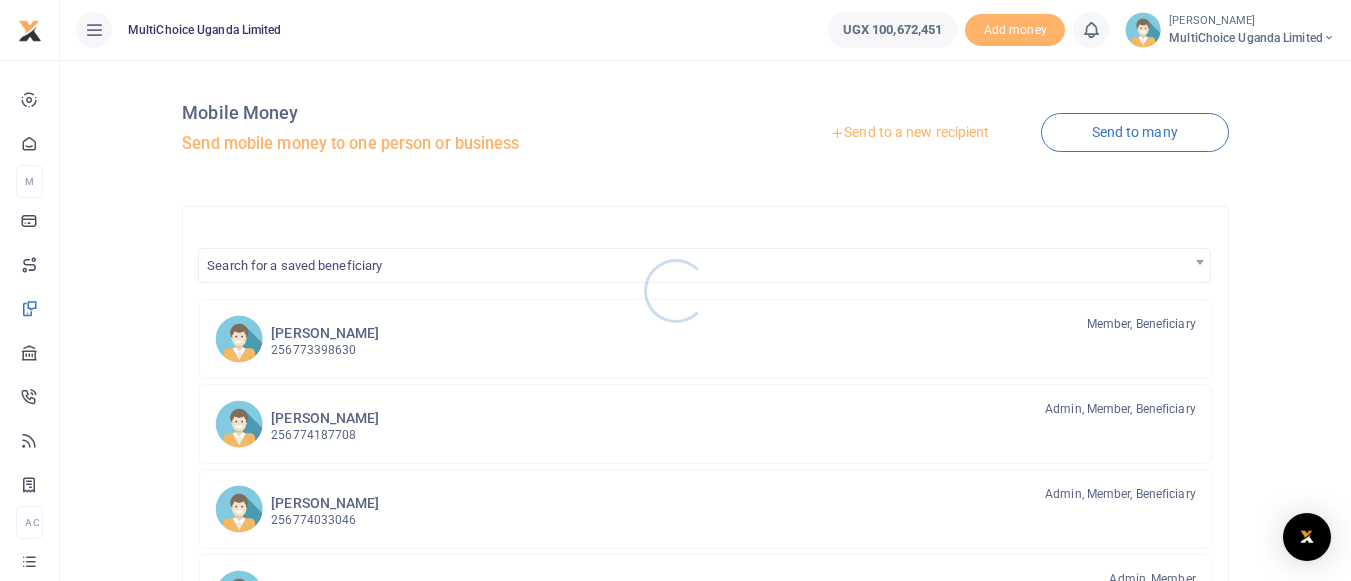 scroll, scrollTop: 0, scrollLeft: 0, axis: both 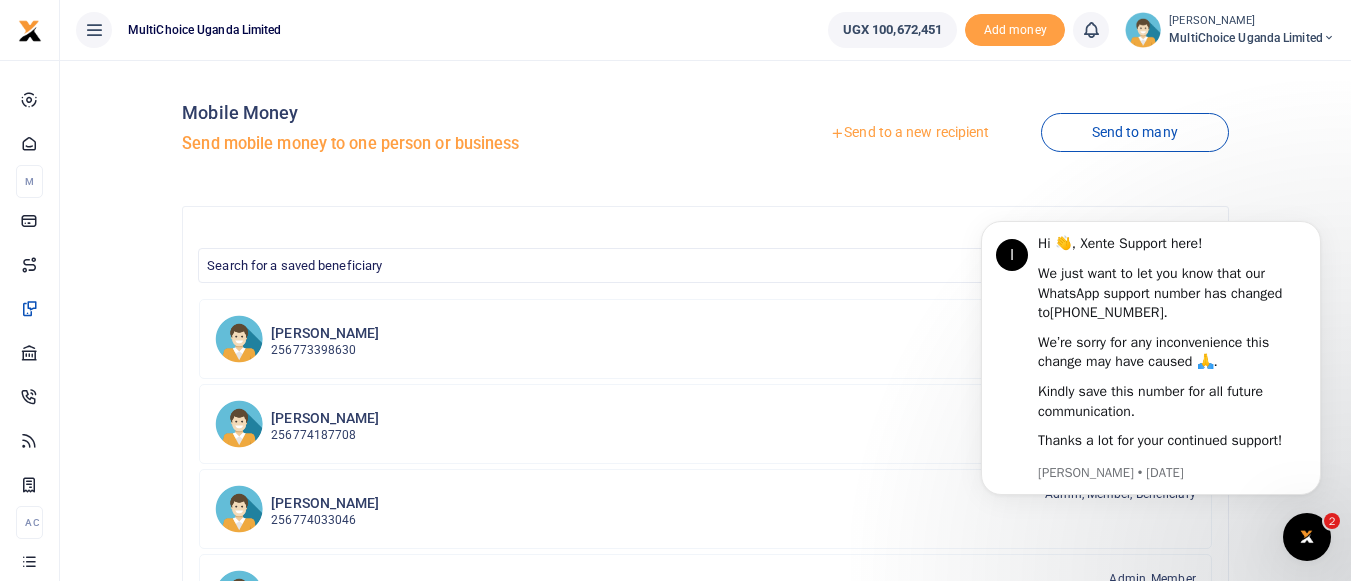 click on "Send to a new recipient" at bounding box center [909, 133] 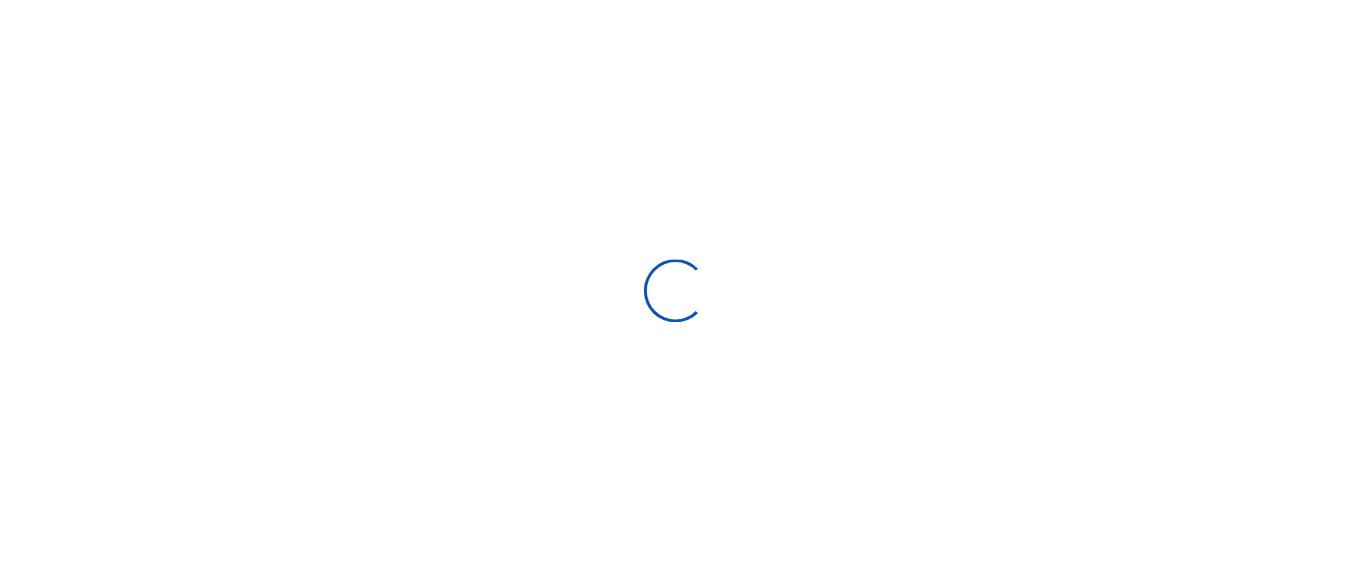 scroll, scrollTop: 0, scrollLeft: 0, axis: both 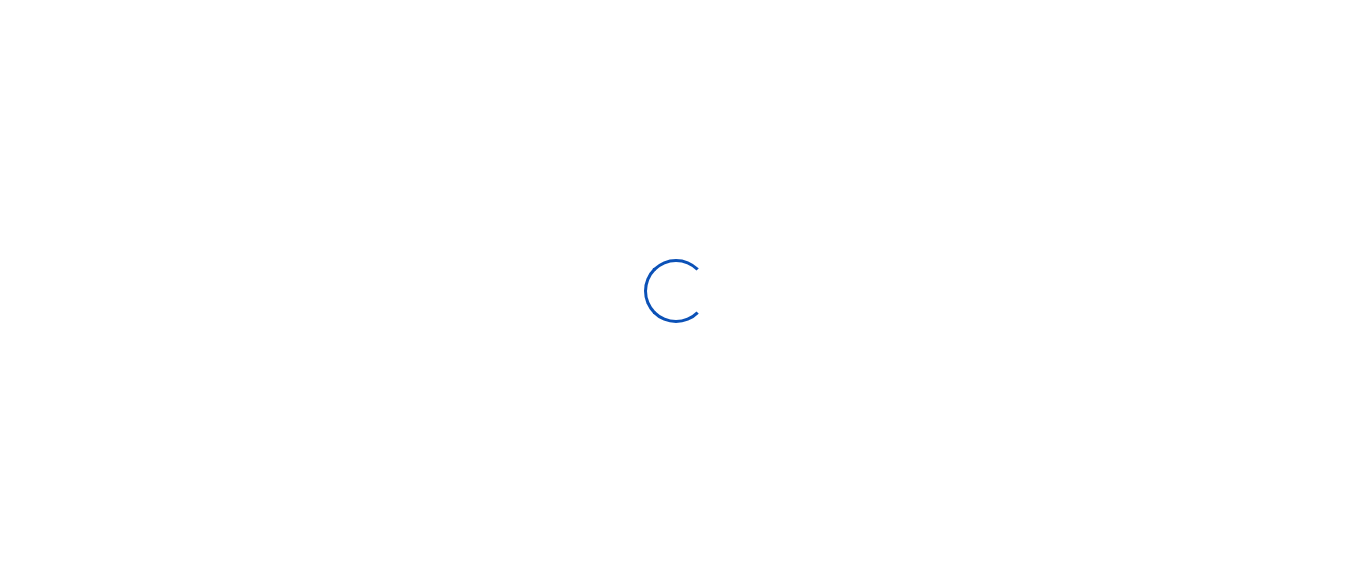 select on "Loading bundles" 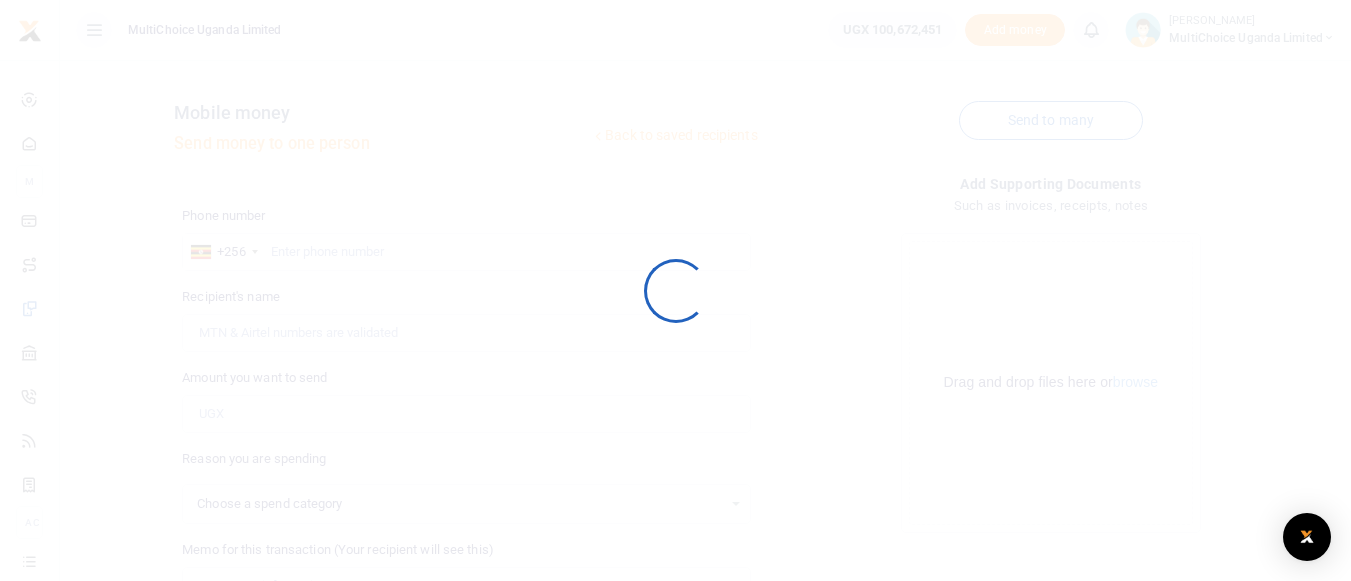 select 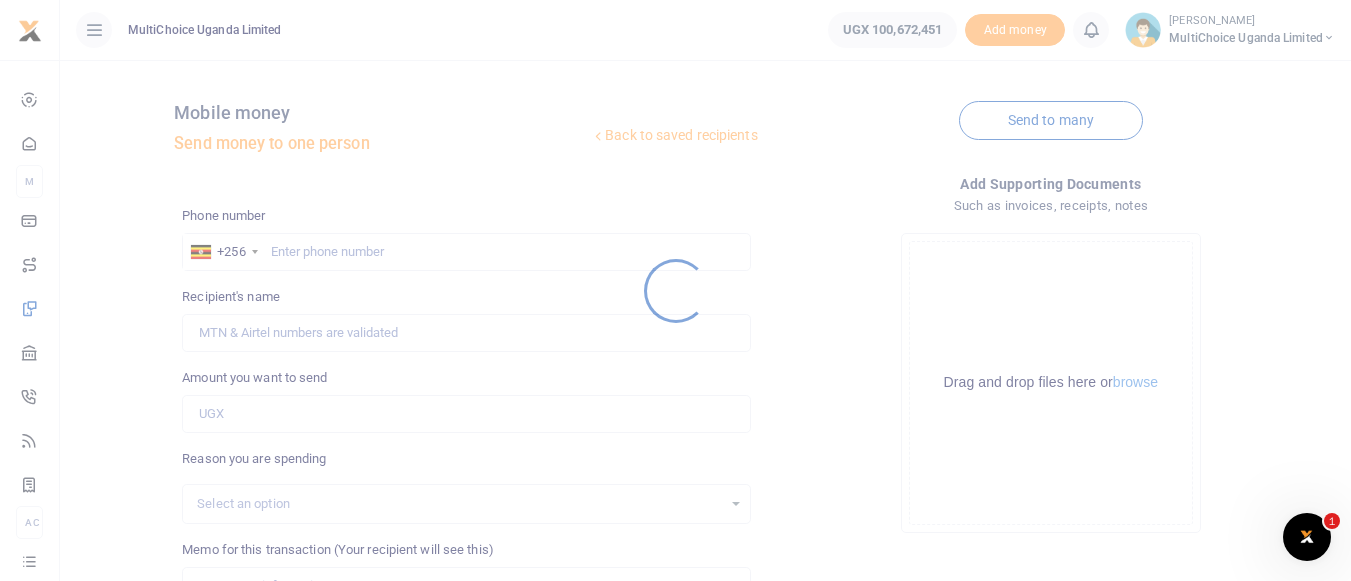 scroll, scrollTop: 0, scrollLeft: 0, axis: both 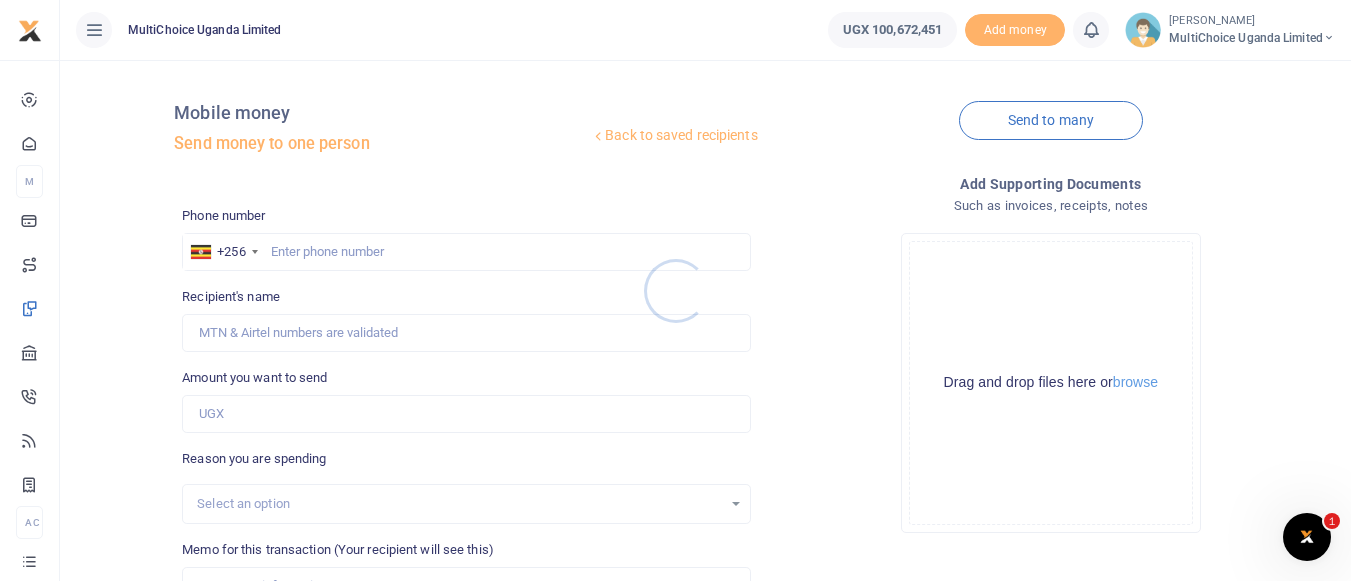 click at bounding box center (675, 290) 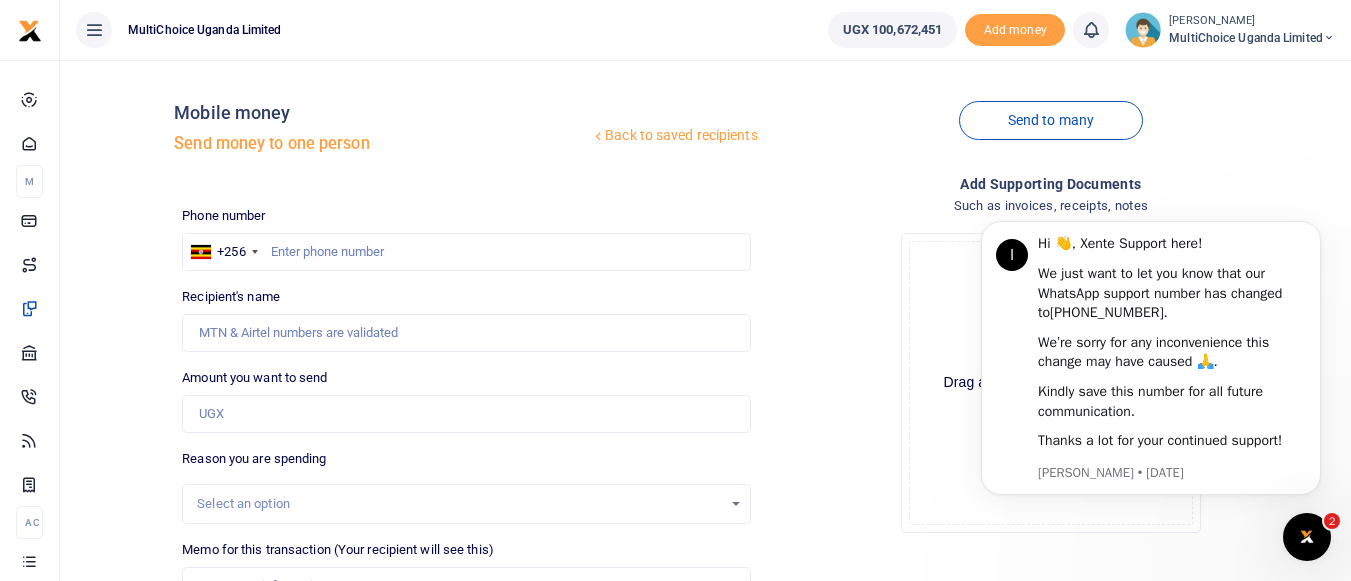 scroll, scrollTop: 0, scrollLeft: 0, axis: both 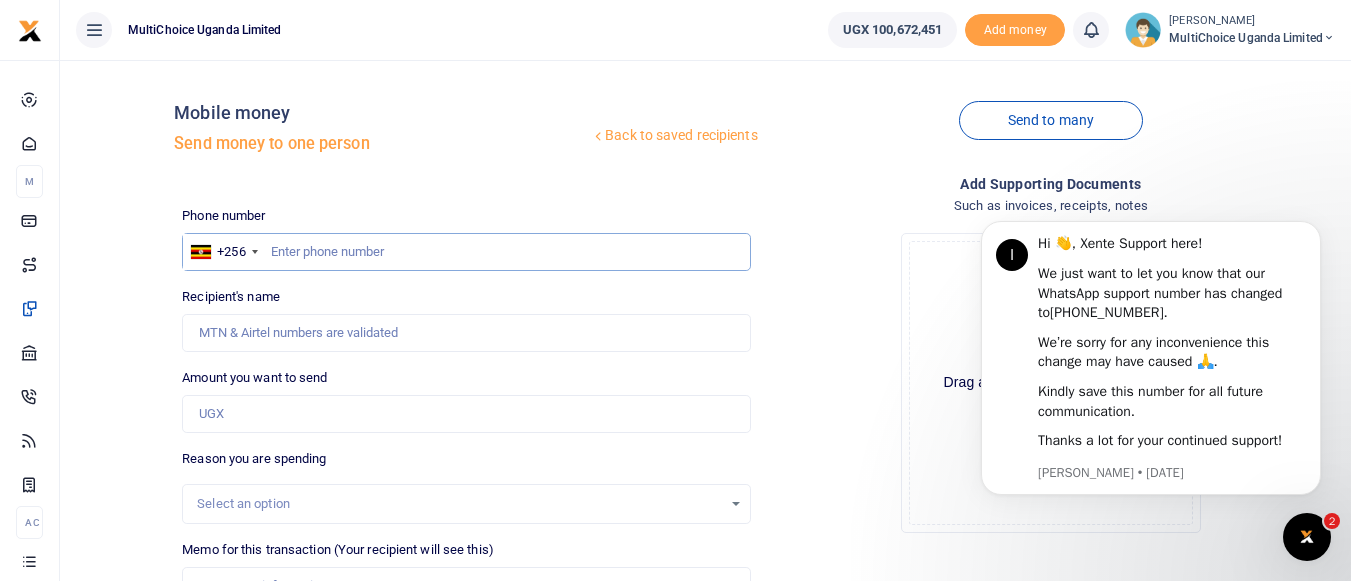 click at bounding box center (466, 252) 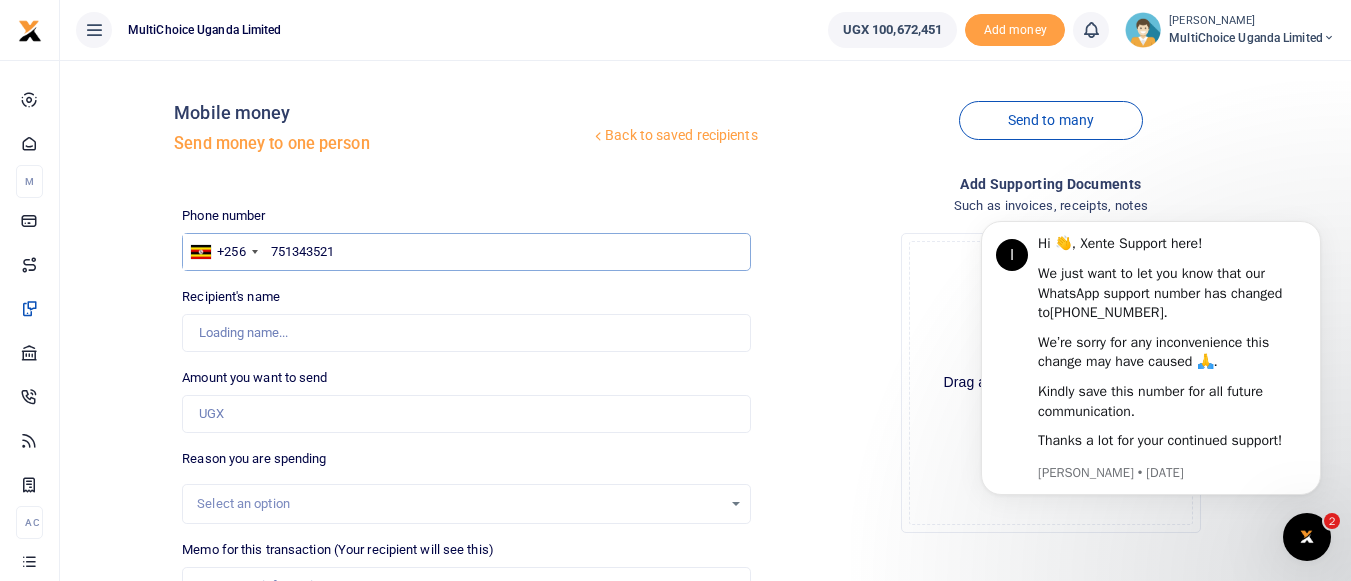 type on "751343521" 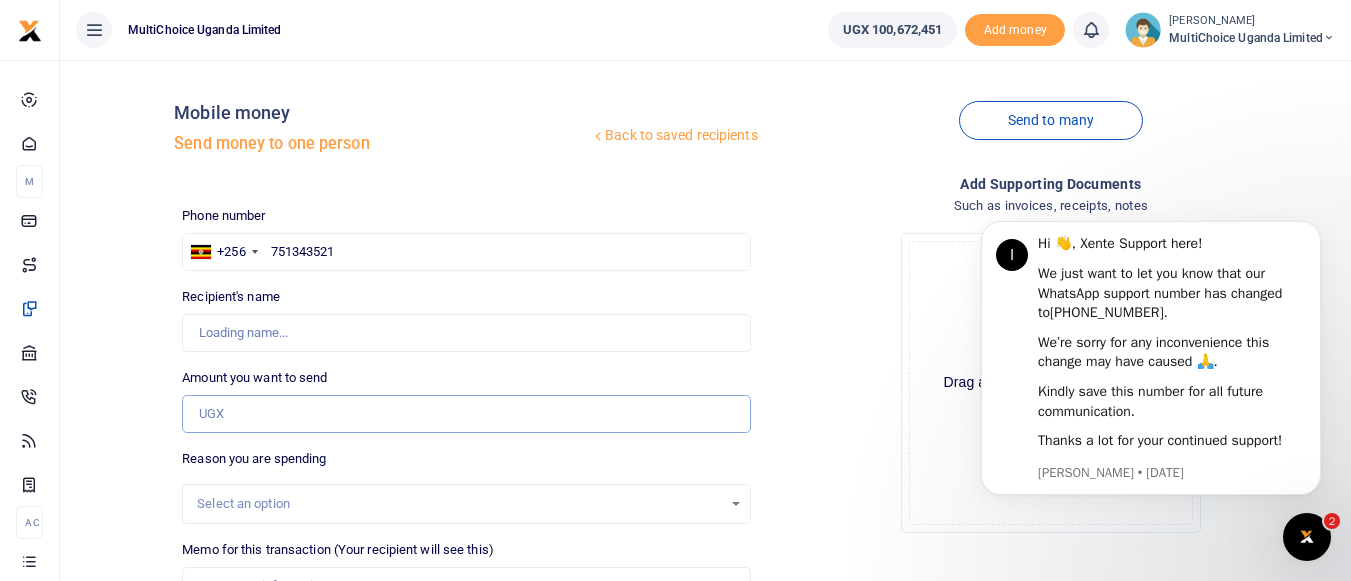 click on "Amount you want to send" at bounding box center [466, 414] 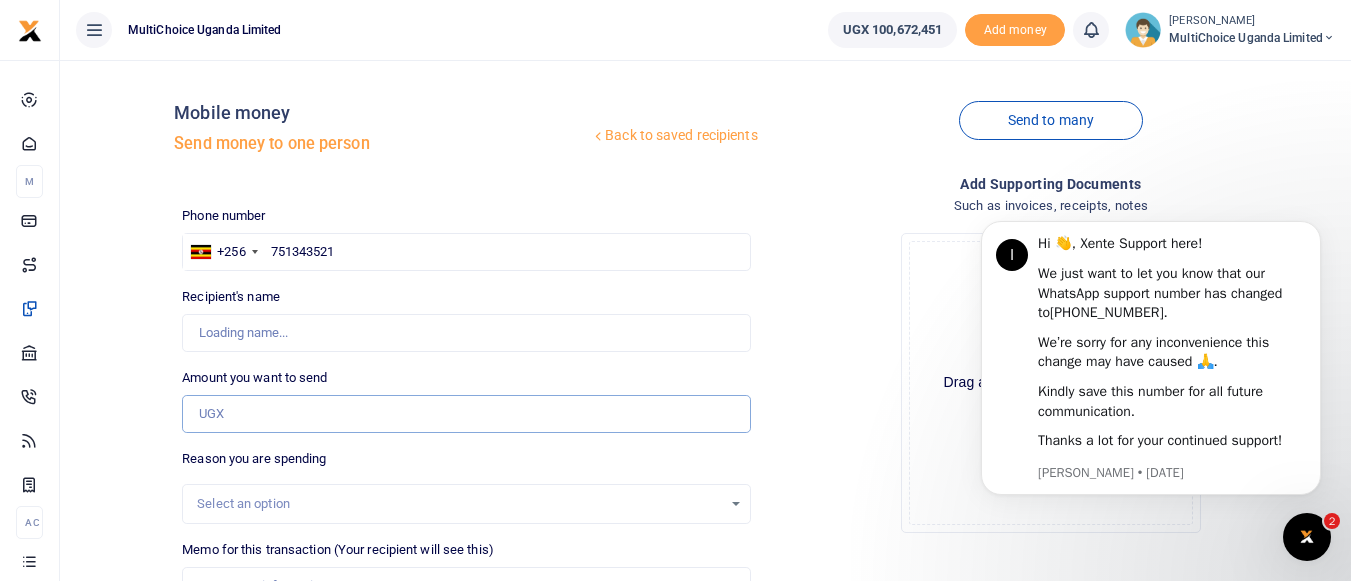 scroll, scrollTop: 100, scrollLeft: 0, axis: vertical 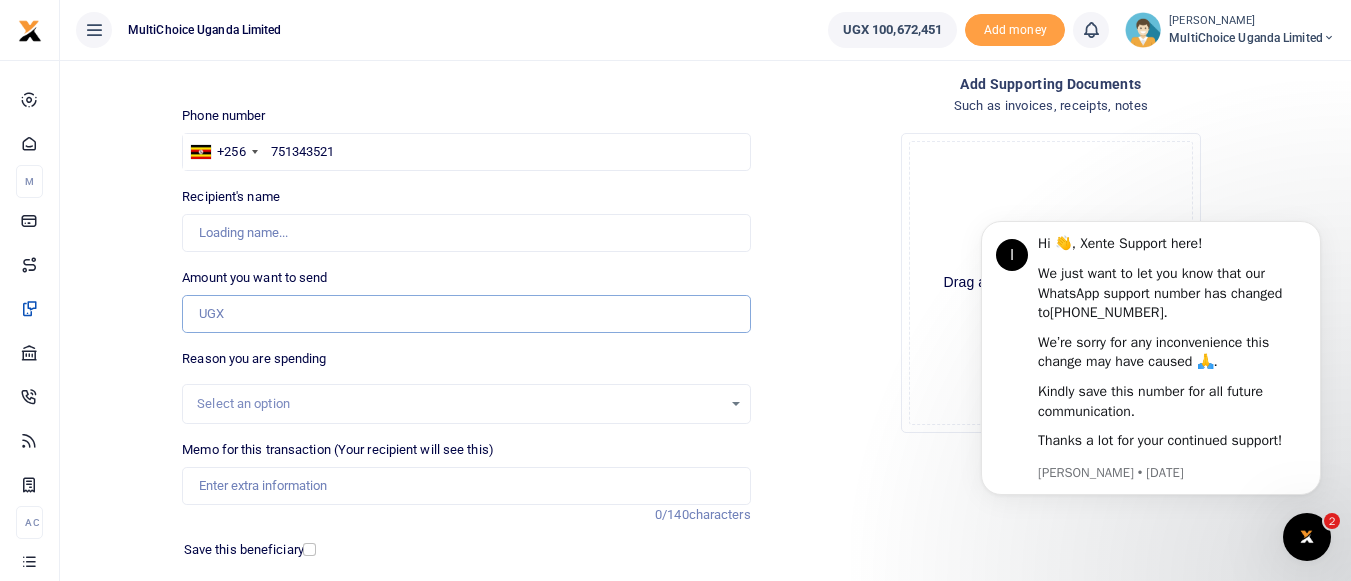 type on "Ben Muhoozi" 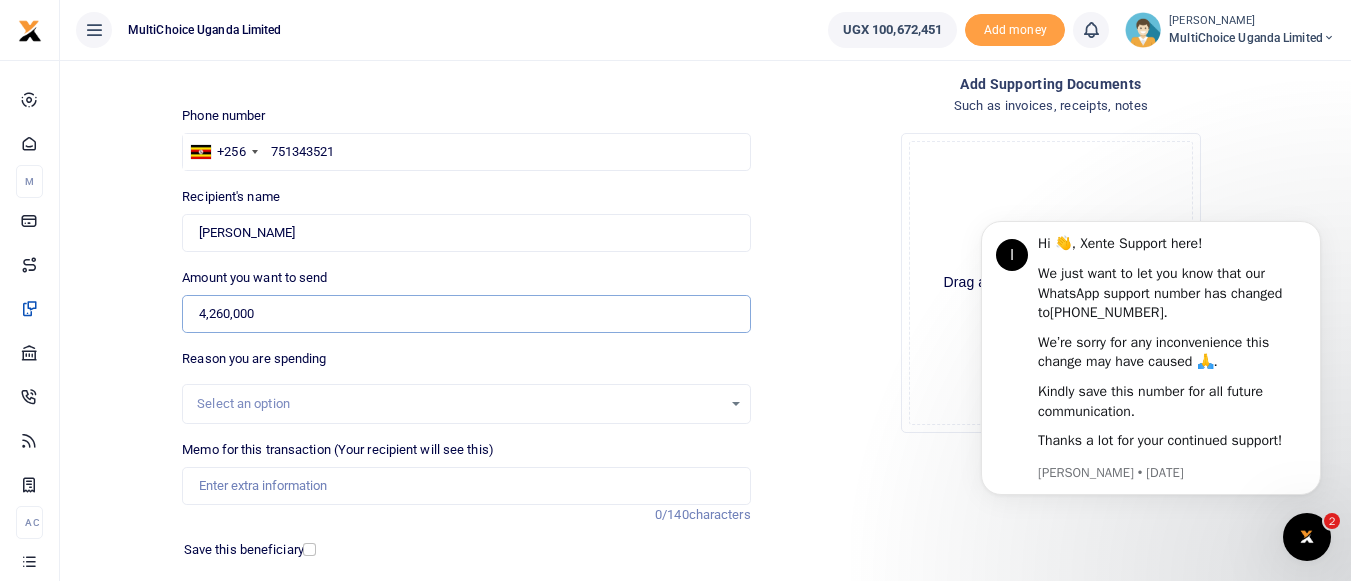 type on "4,260,000" 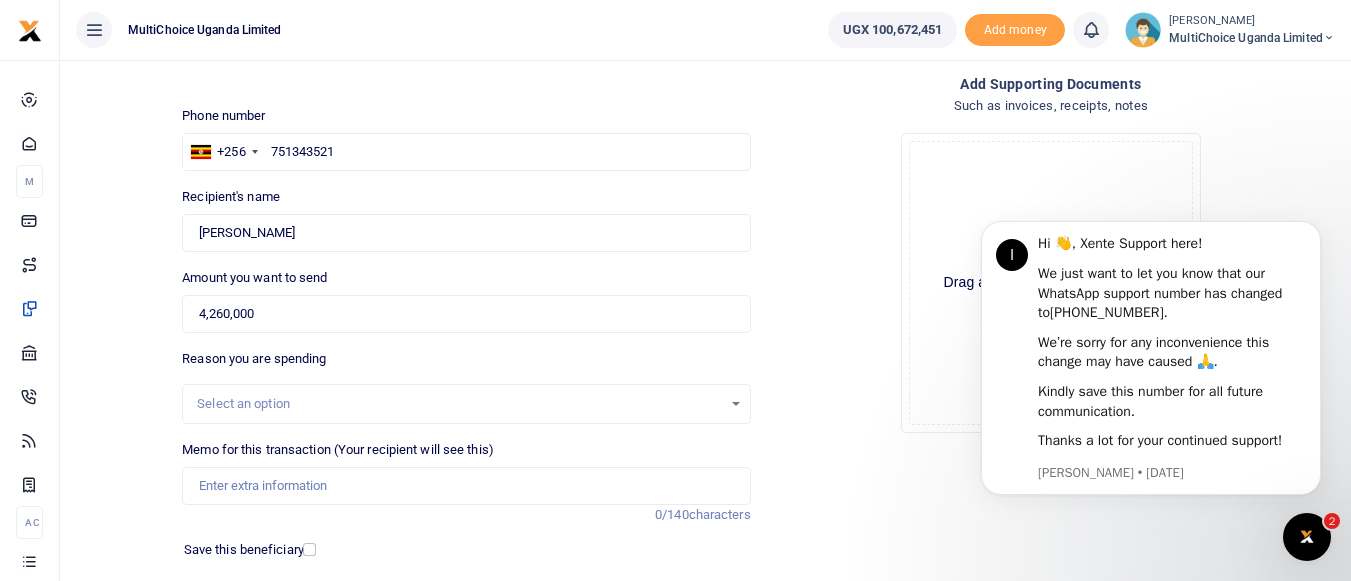 click on "Reason you are spending
Select an option" at bounding box center [466, 386] 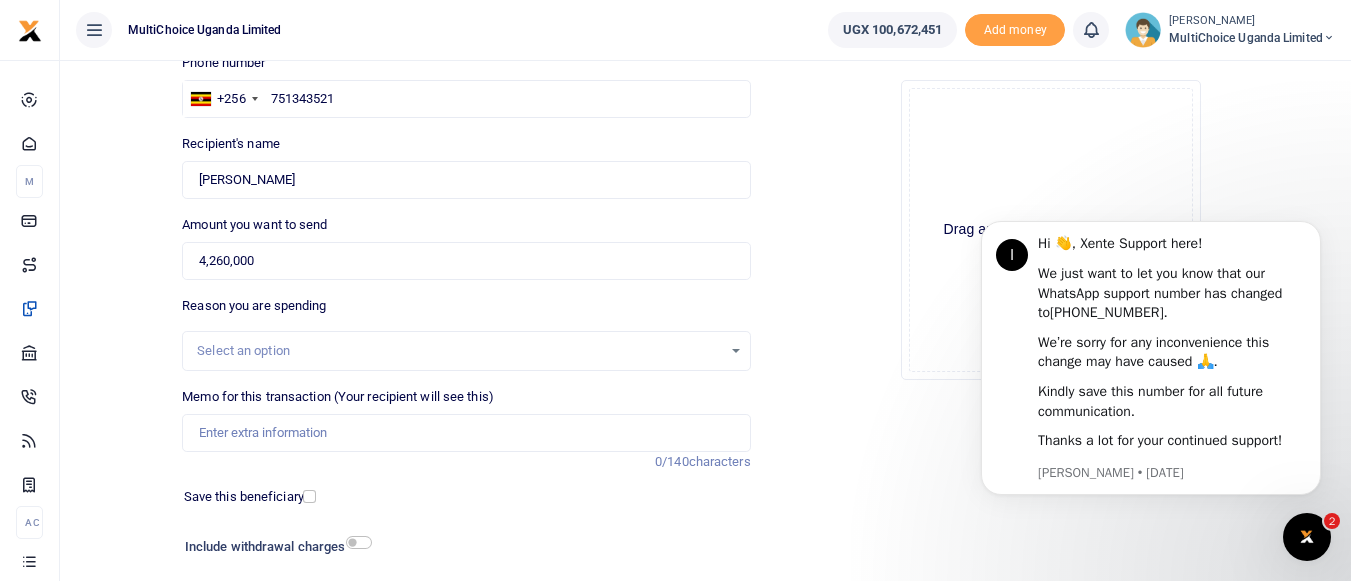 scroll, scrollTop: 200, scrollLeft: 0, axis: vertical 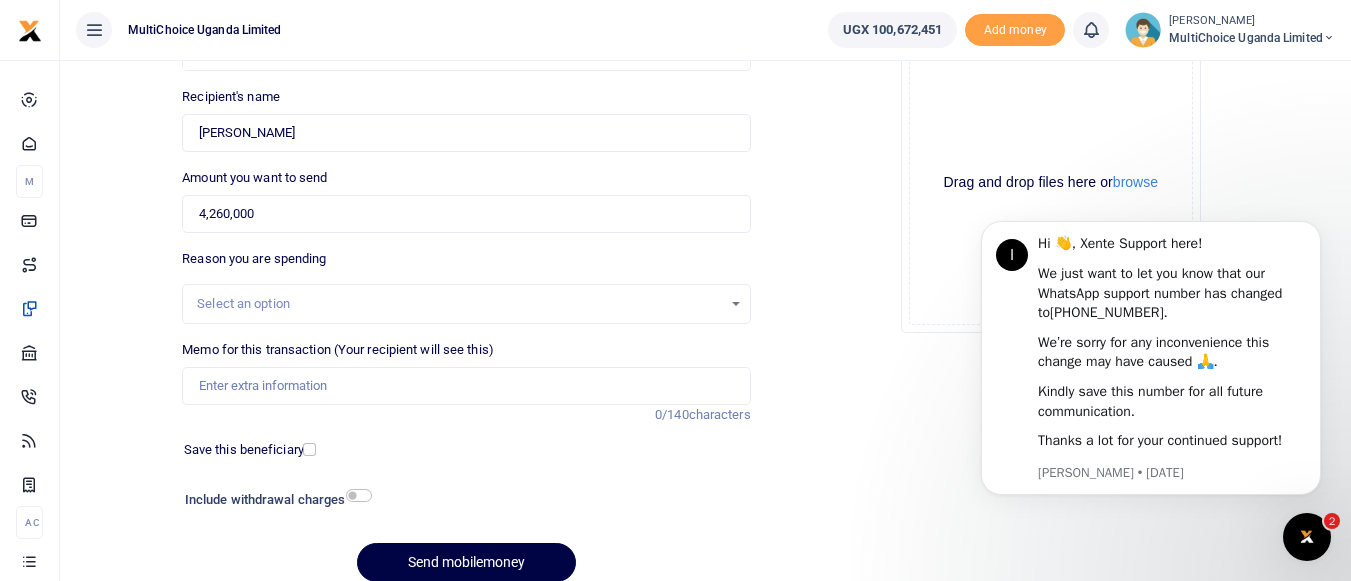 click on "Select an option" at bounding box center (459, 304) 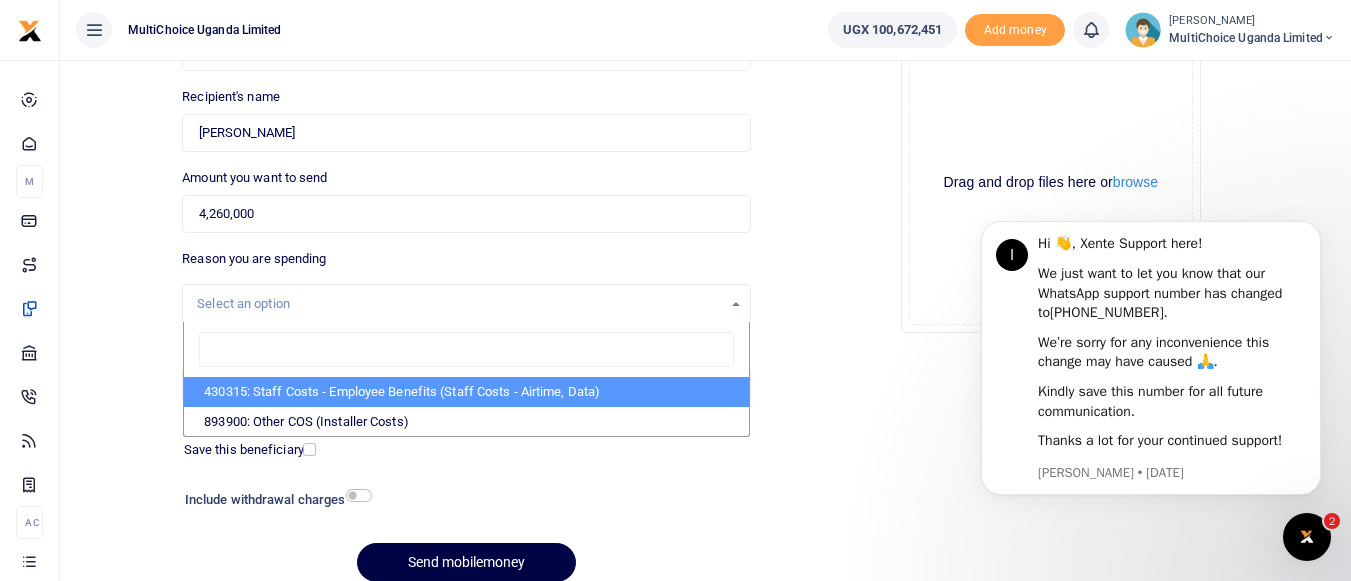 click on "Select an option" at bounding box center [459, 304] 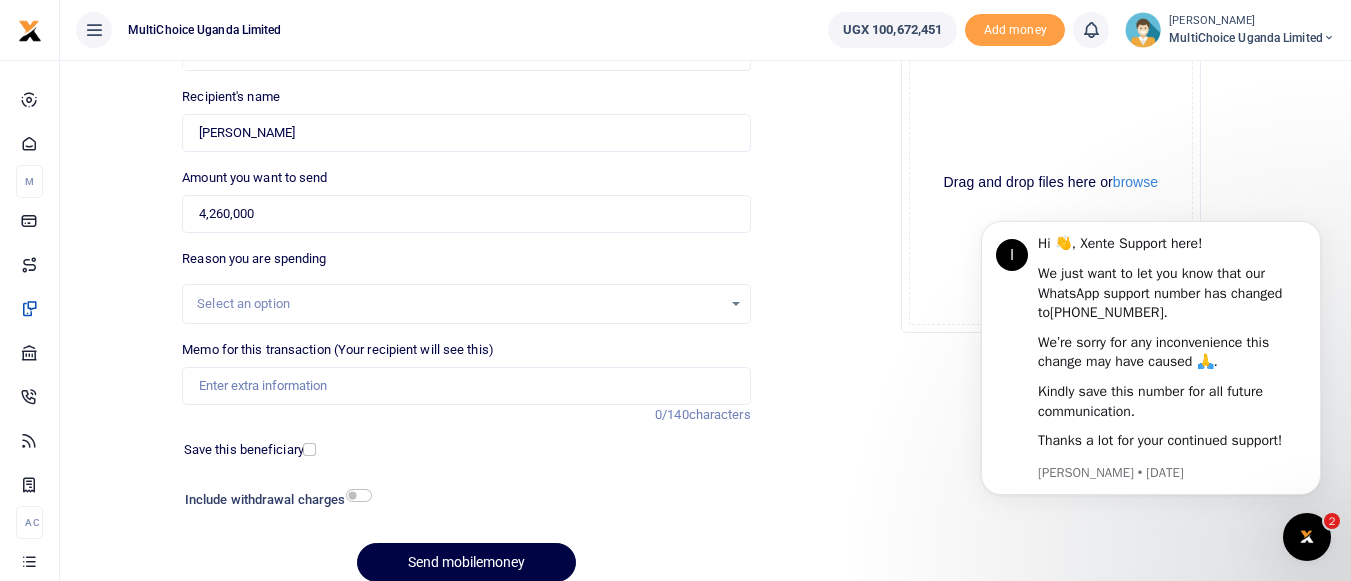 scroll, scrollTop: 285, scrollLeft: 0, axis: vertical 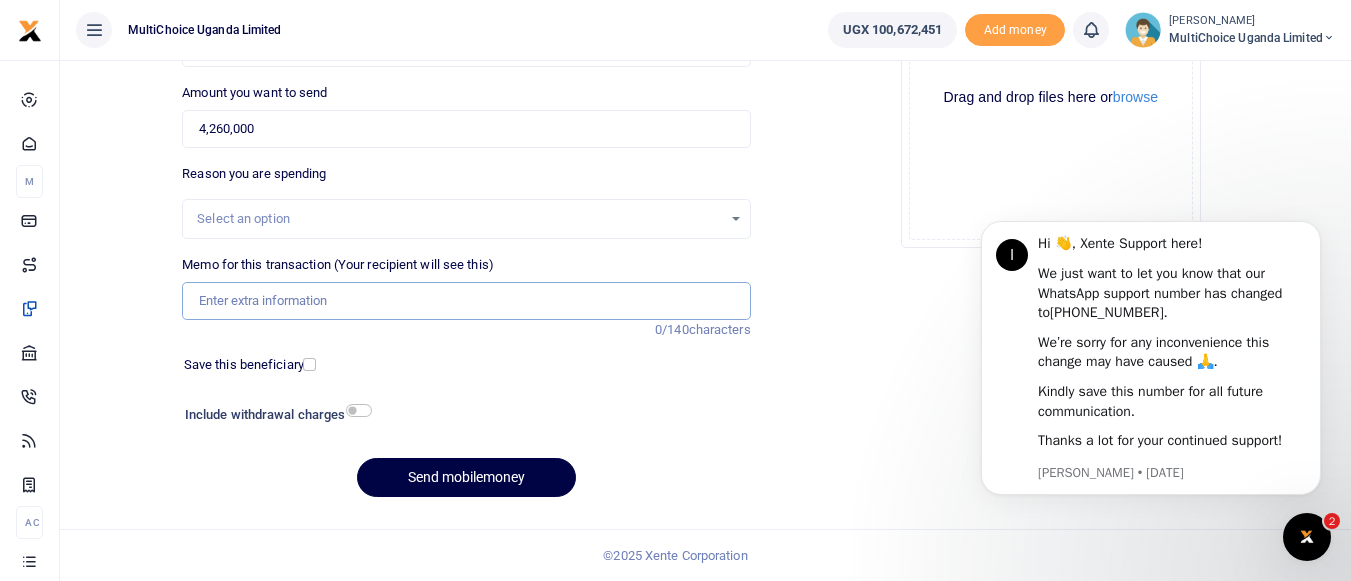 click on "Memo for this transaction (Your recipient will see this)" at bounding box center (466, 301) 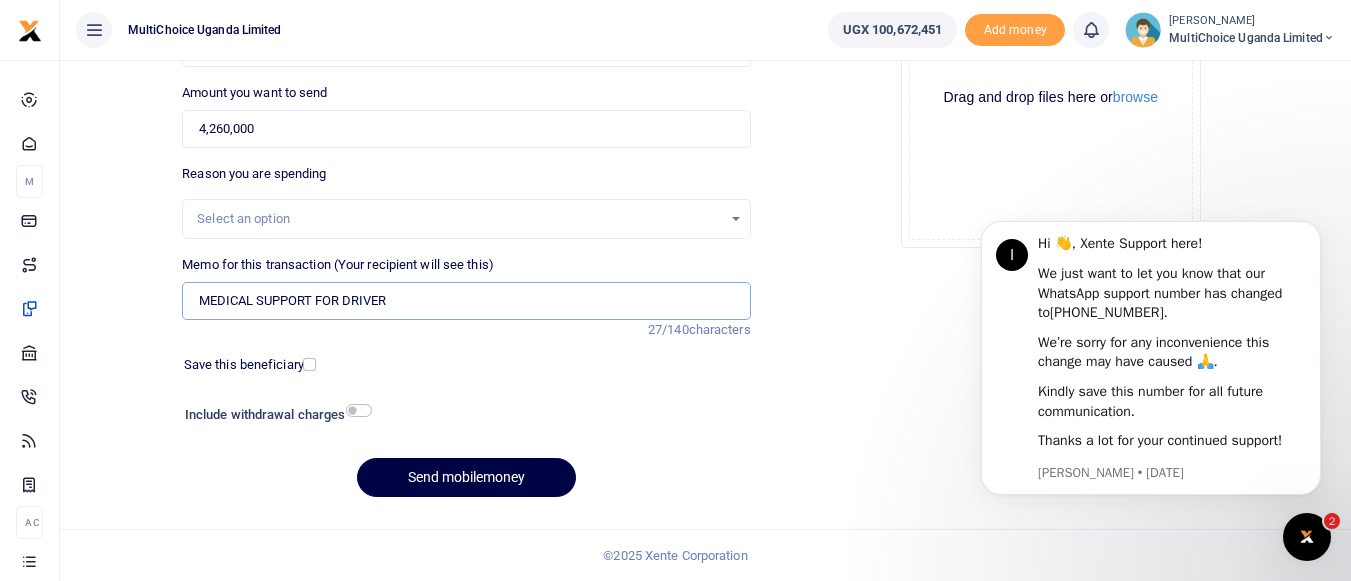 type on "MEDICAL SUPPORT FOR DRIVER" 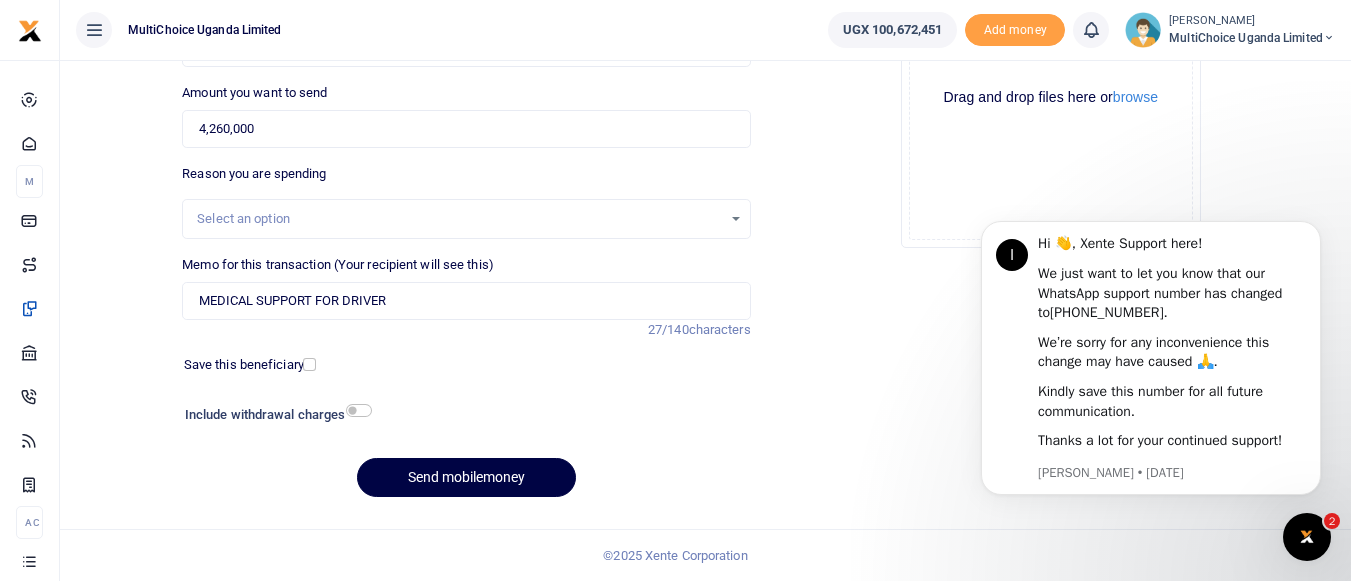 click on "Save this beneficiary" at bounding box center (244, 365) 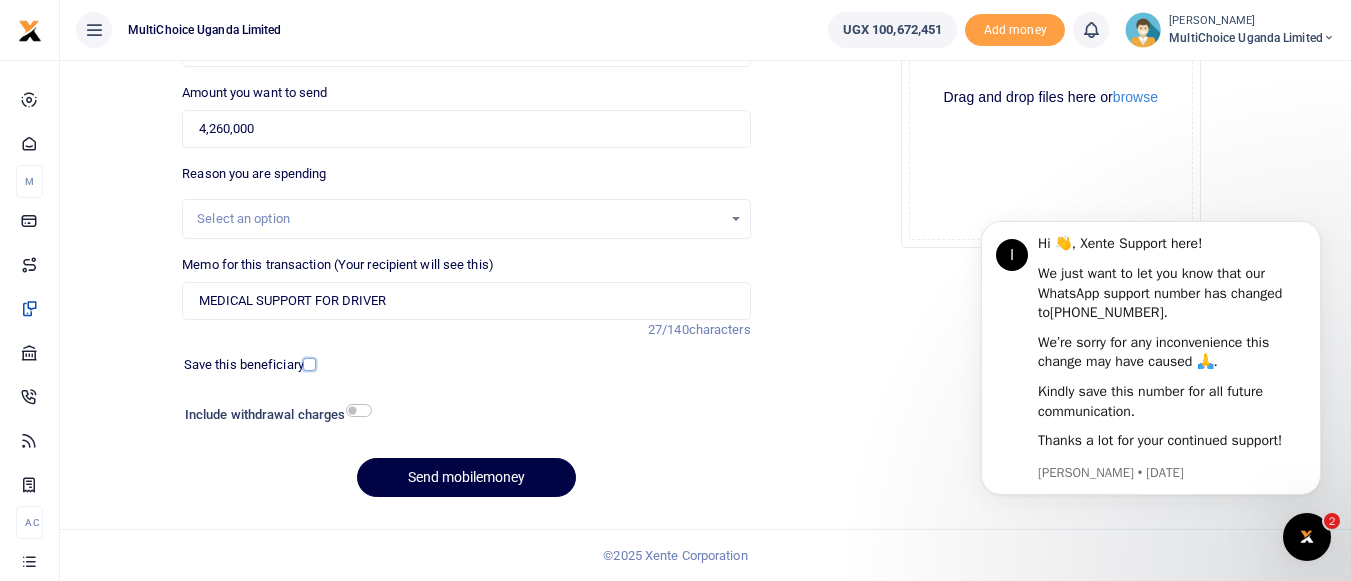 click at bounding box center (309, 364) 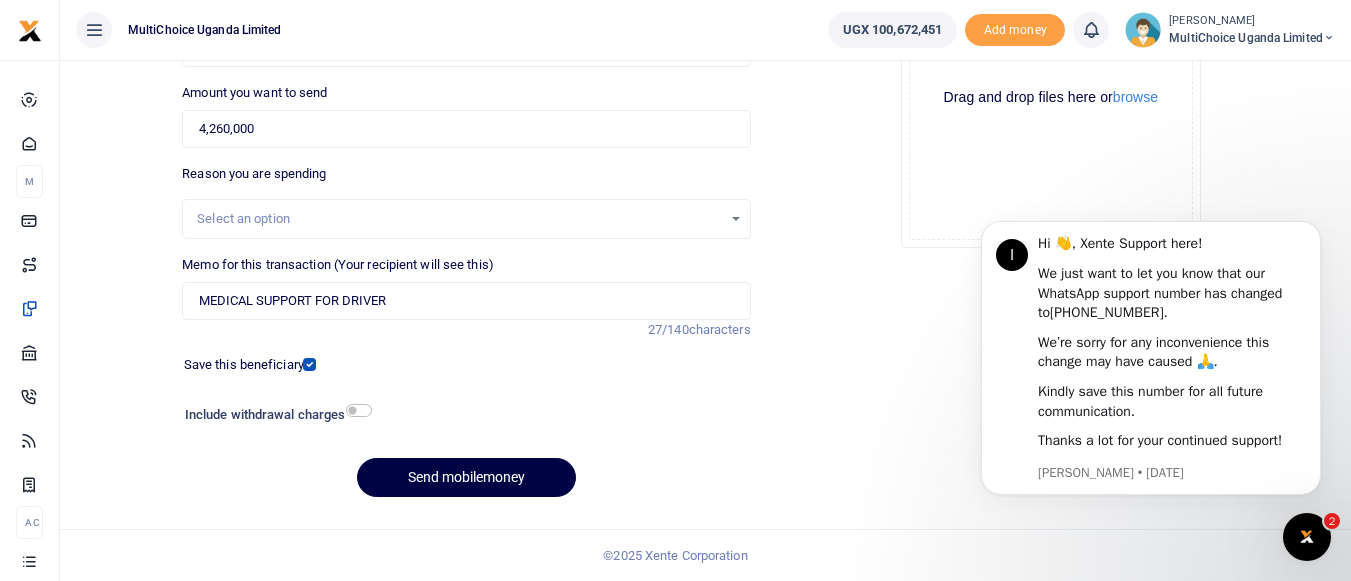 drag, startPoint x: 1313, startPoint y: 225, endPoint x: 1124, endPoint y: 222, distance: 189.0238 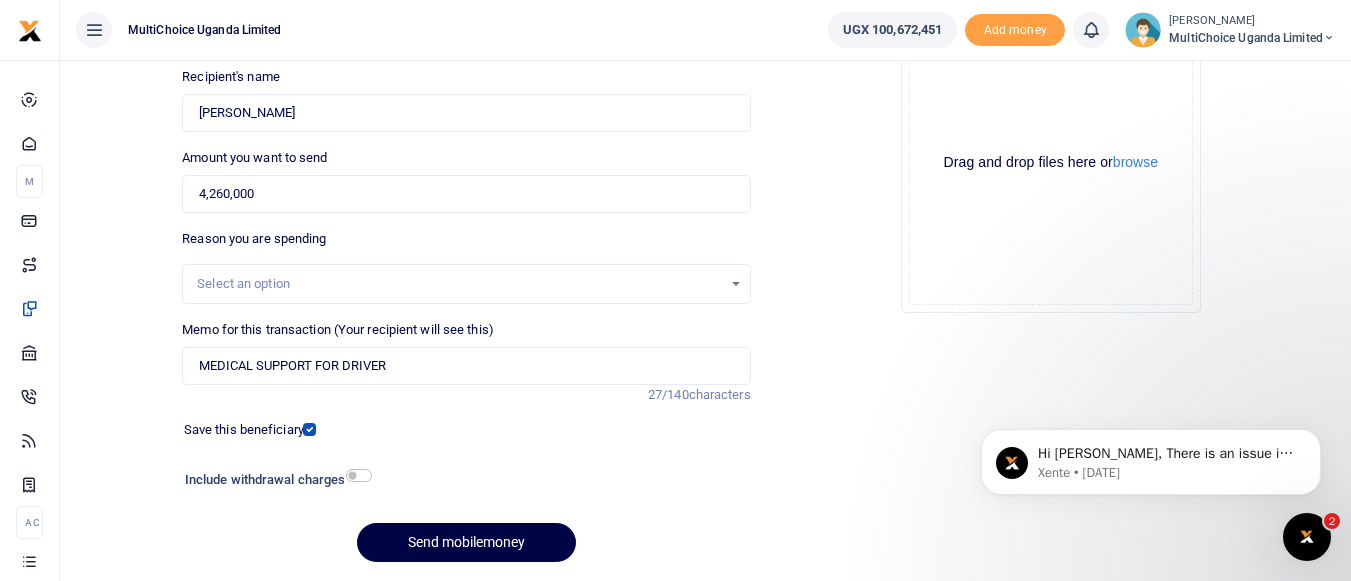 scroll, scrollTop: 185, scrollLeft: 0, axis: vertical 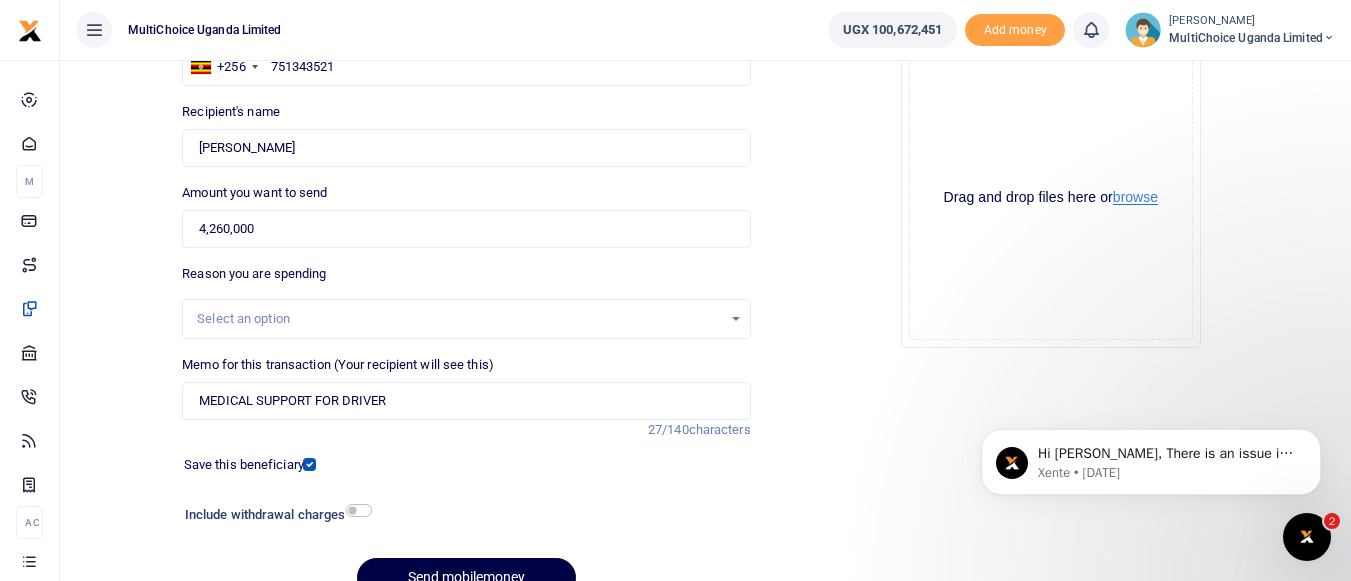 click on "browse" at bounding box center (1135, 197) 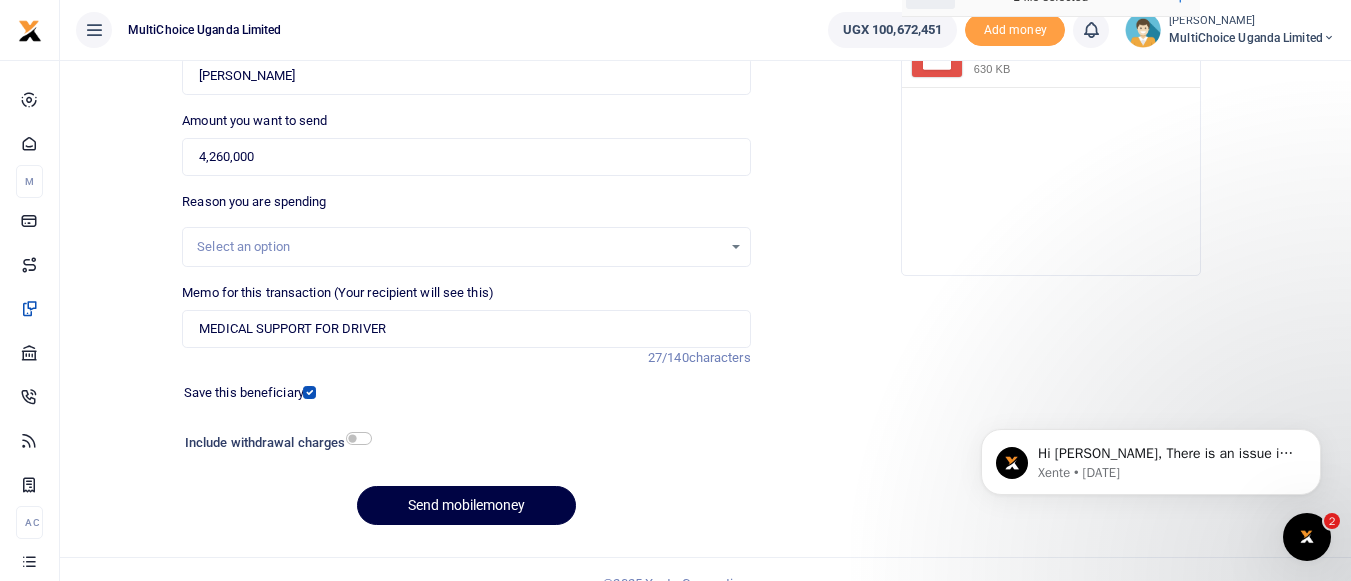 scroll, scrollTop: 285, scrollLeft: 0, axis: vertical 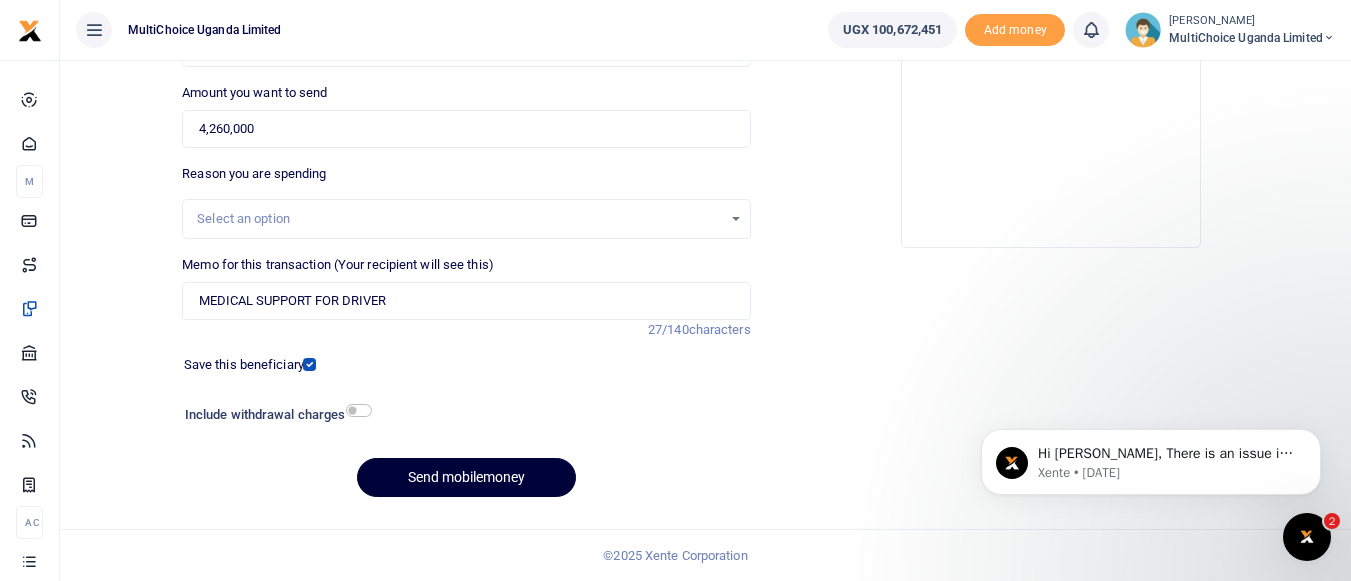 click on "Send mobilemoney" at bounding box center (466, 477) 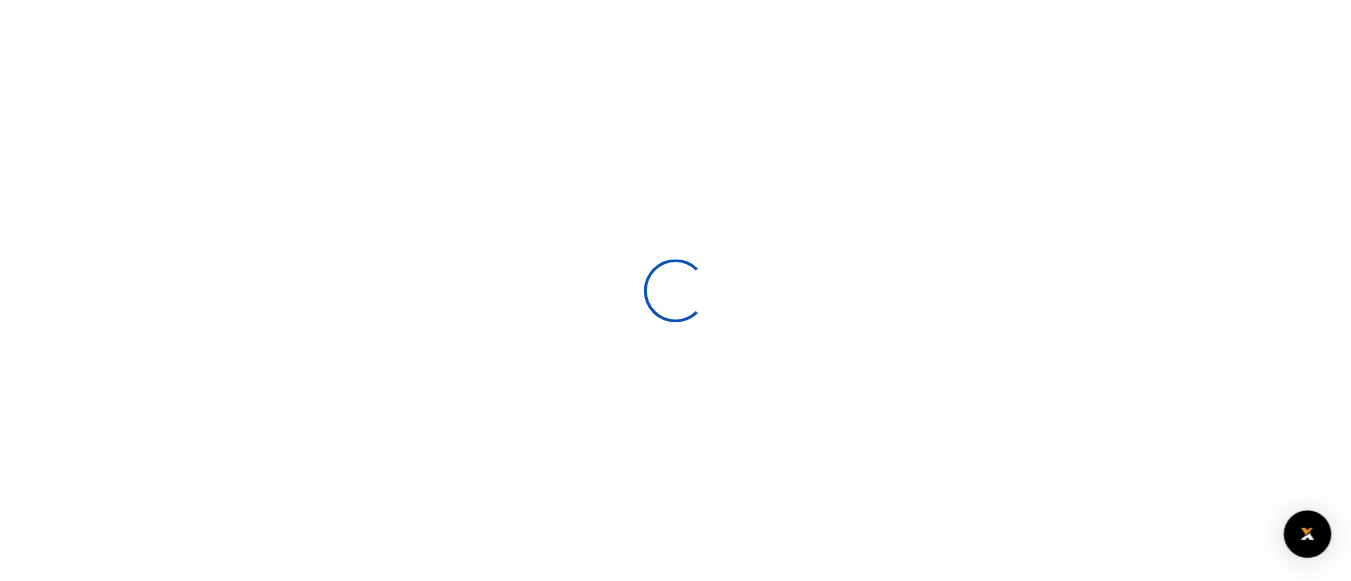 scroll, scrollTop: 285, scrollLeft: 0, axis: vertical 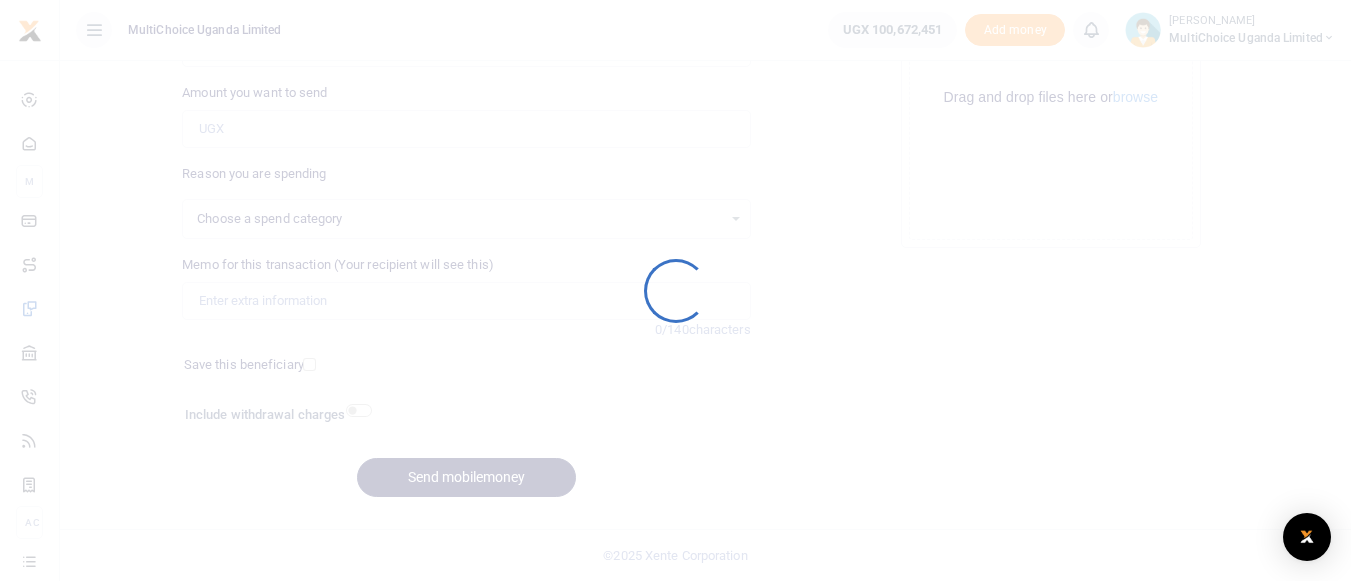 select 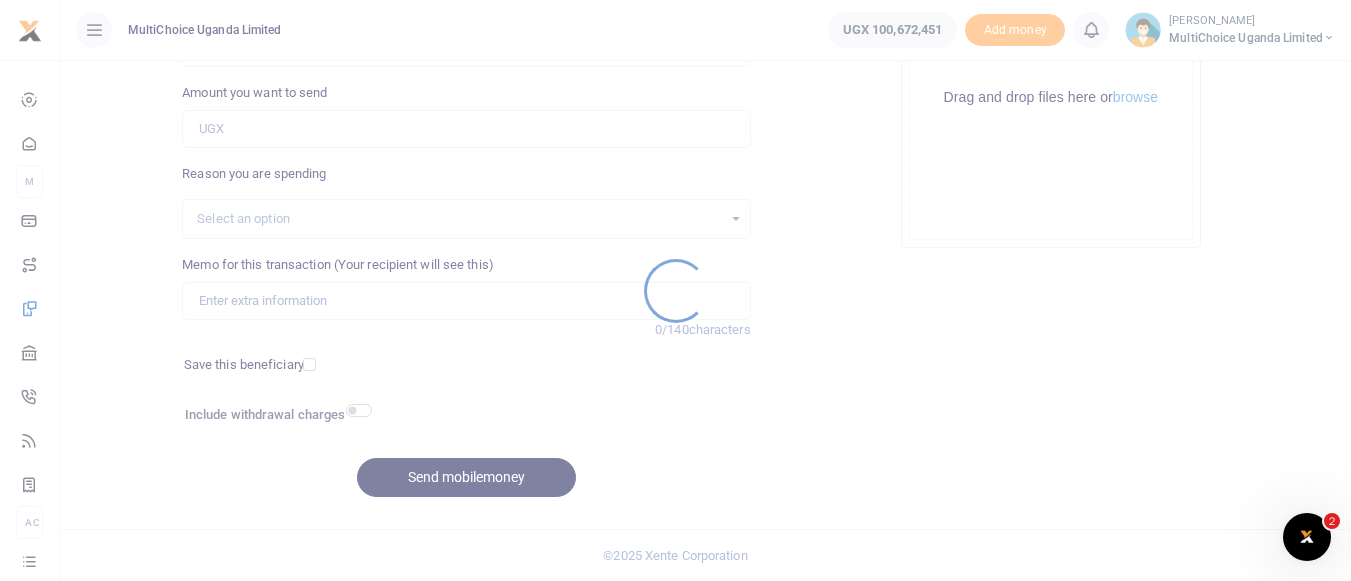 scroll, scrollTop: 0, scrollLeft: 0, axis: both 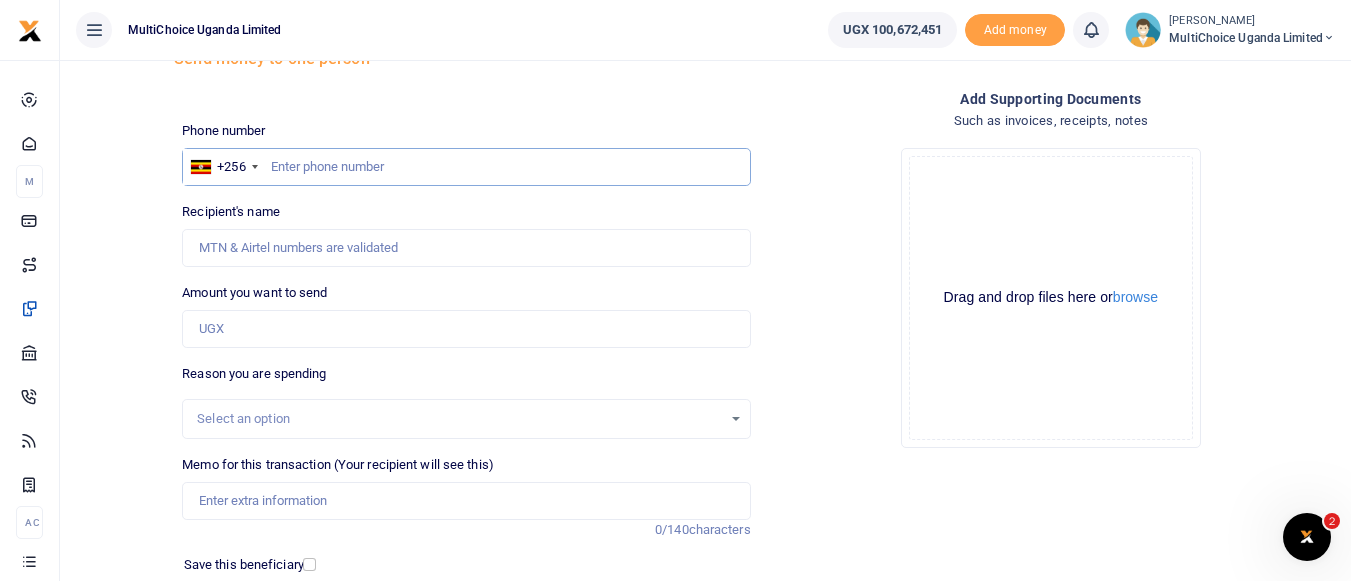 click at bounding box center [466, 167] 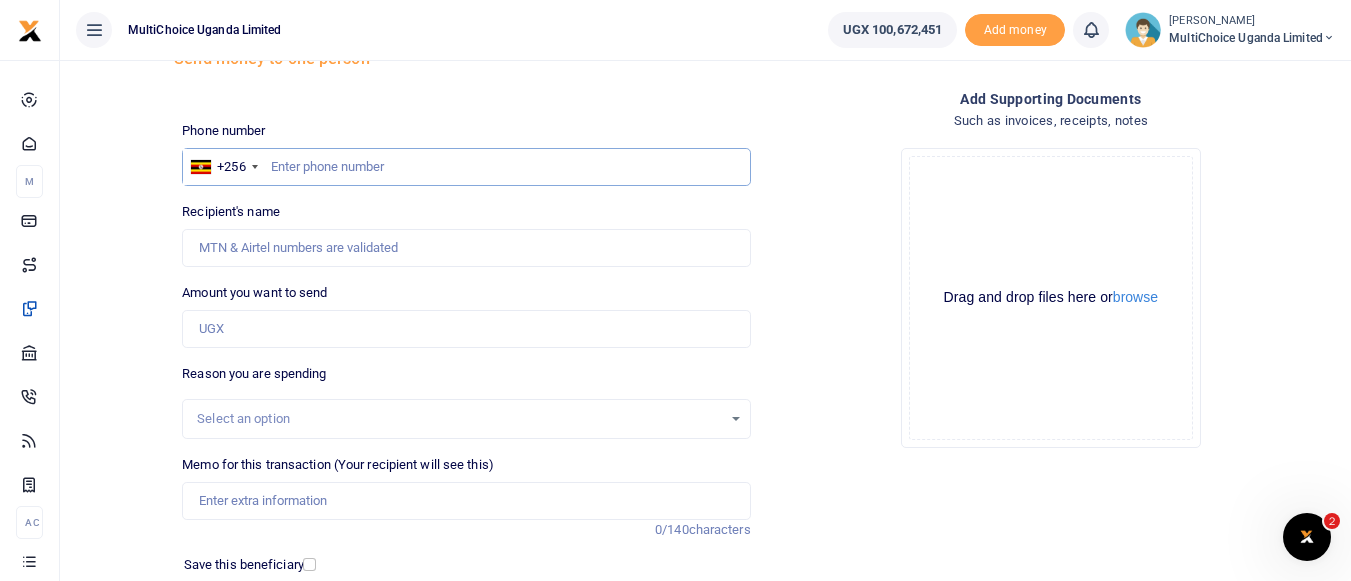 click at bounding box center (466, 167) 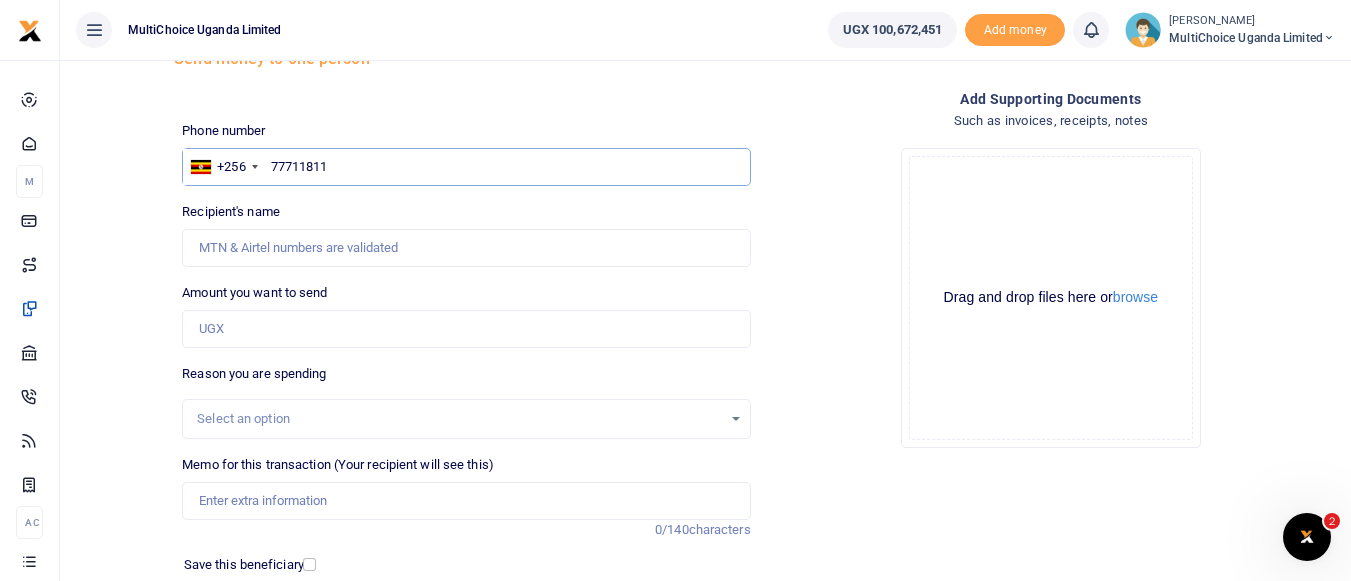 type on "777118116" 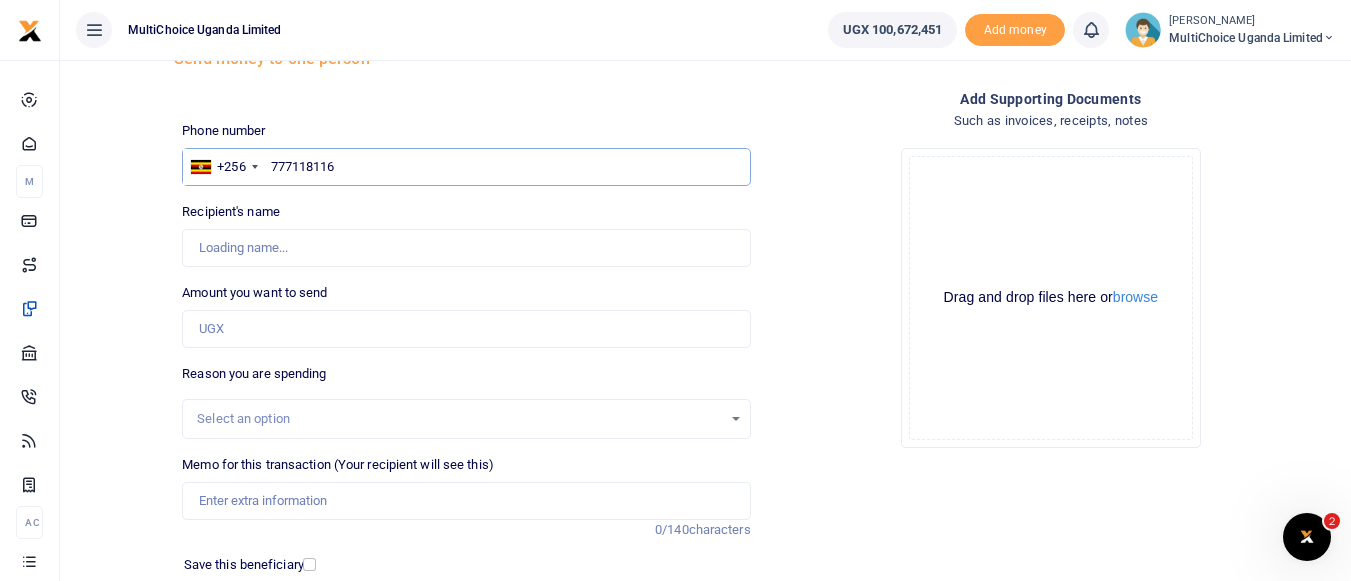 type on "Justus Rukundo" 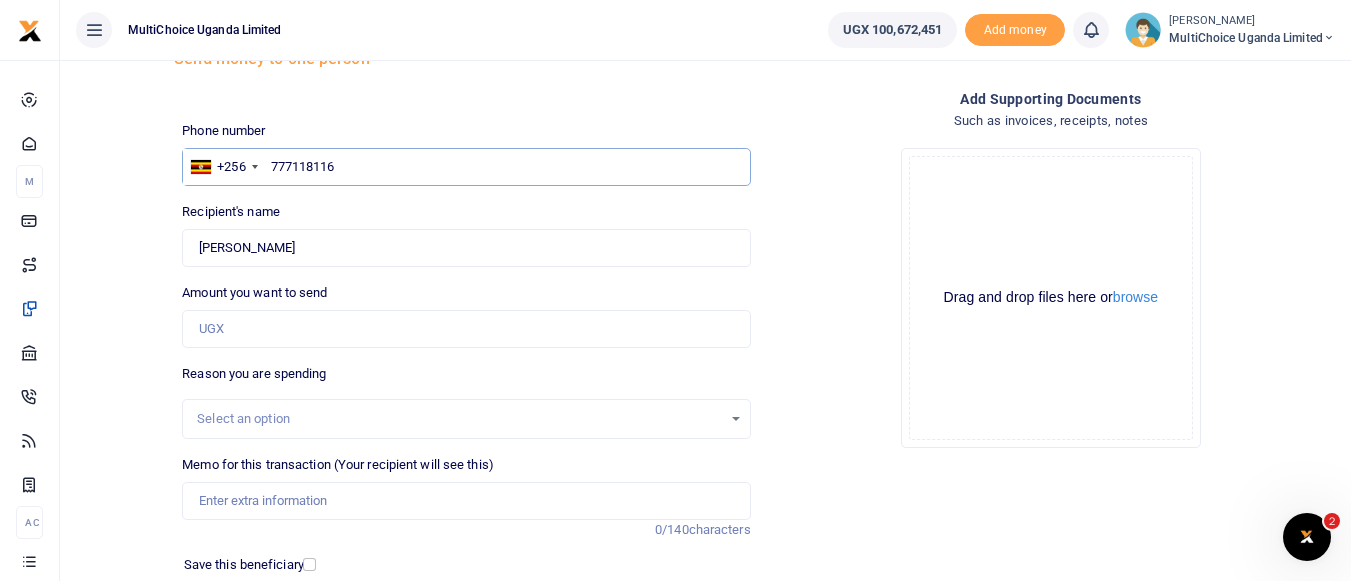 type on "777118116" 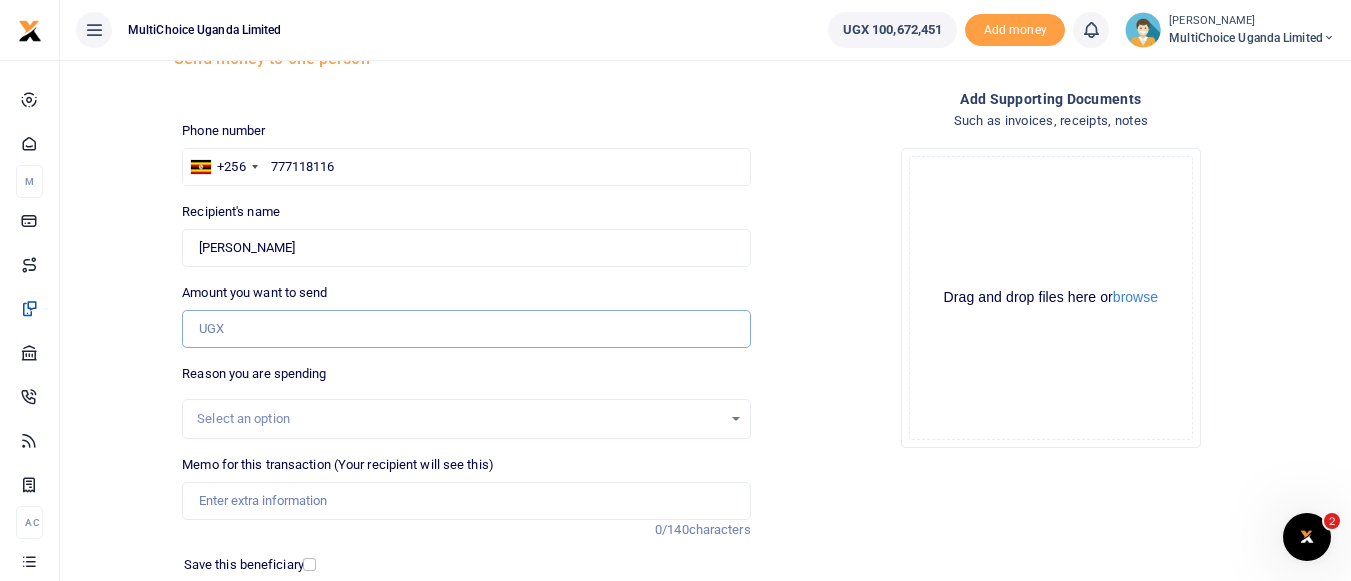 click on "Amount you want to send" at bounding box center (466, 329) 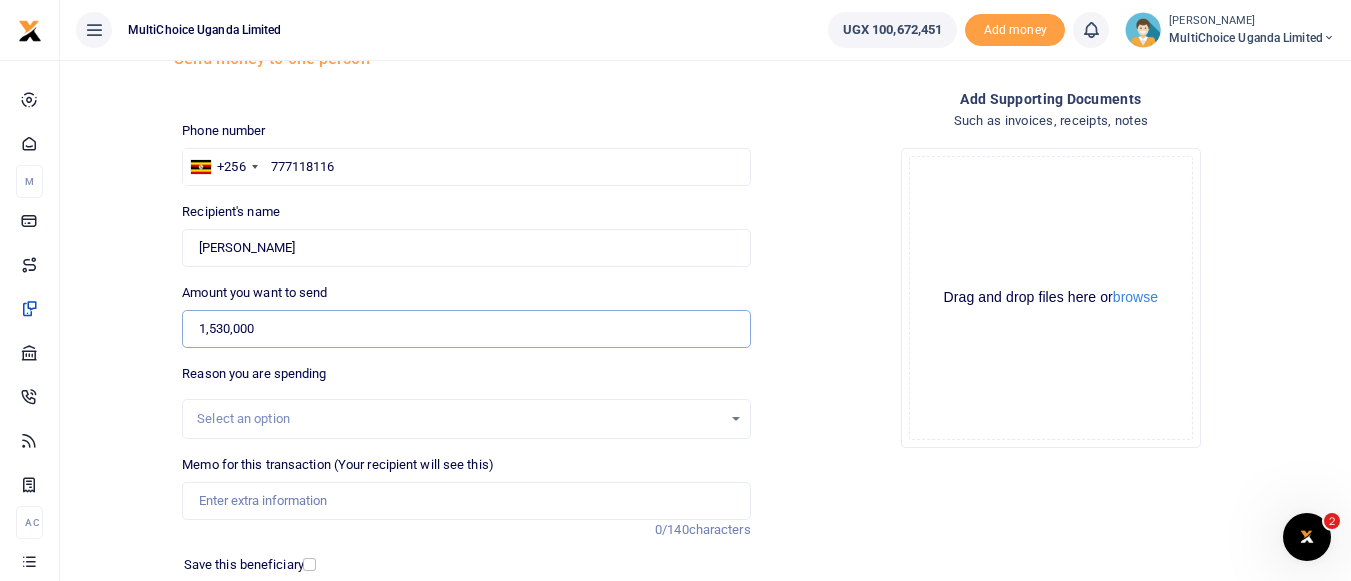 type on "1,530,000" 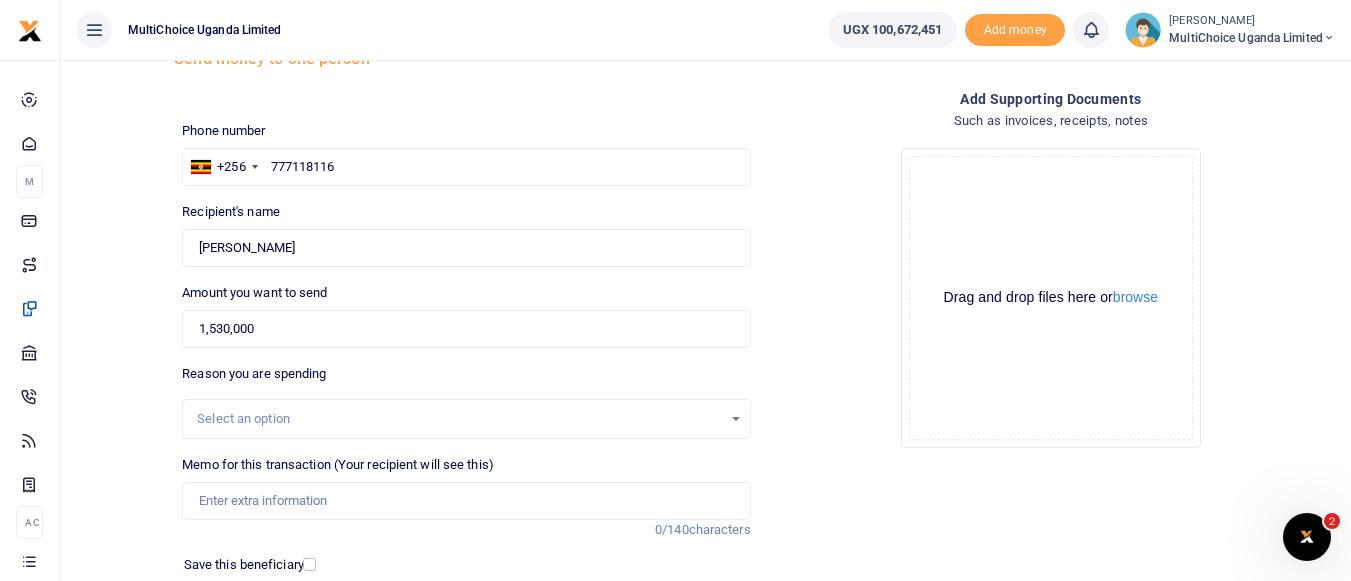 click on "Reason you are spending
Select an option" at bounding box center (466, 401) 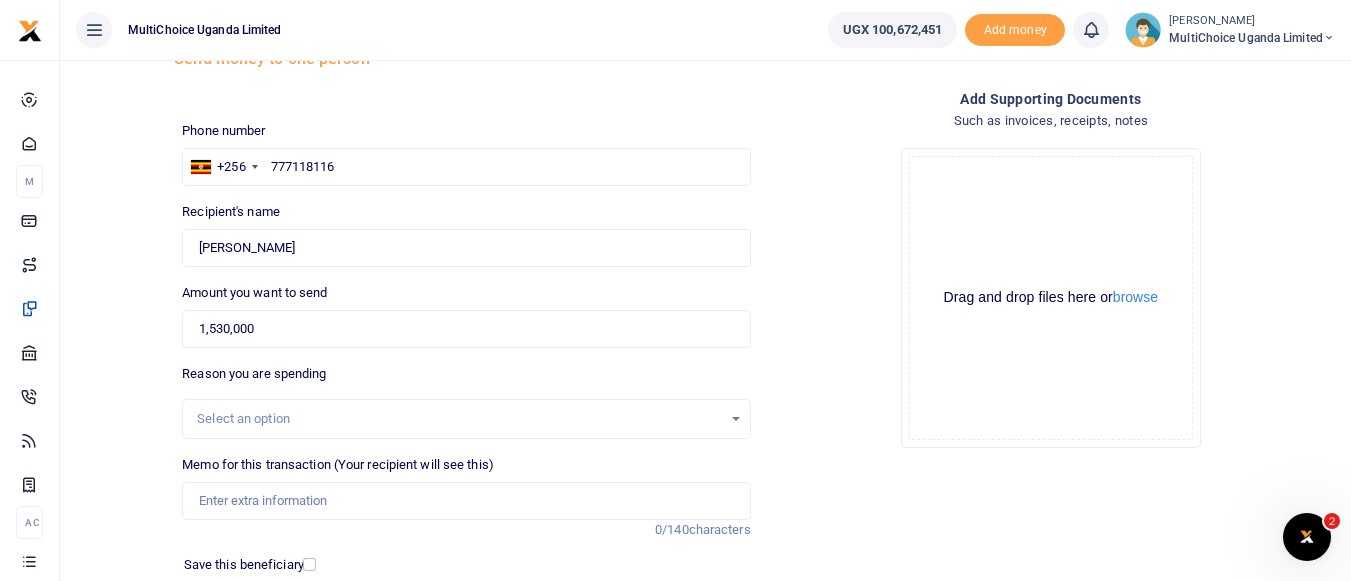 scroll, scrollTop: 185, scrollLeft: 0, axis: vertical 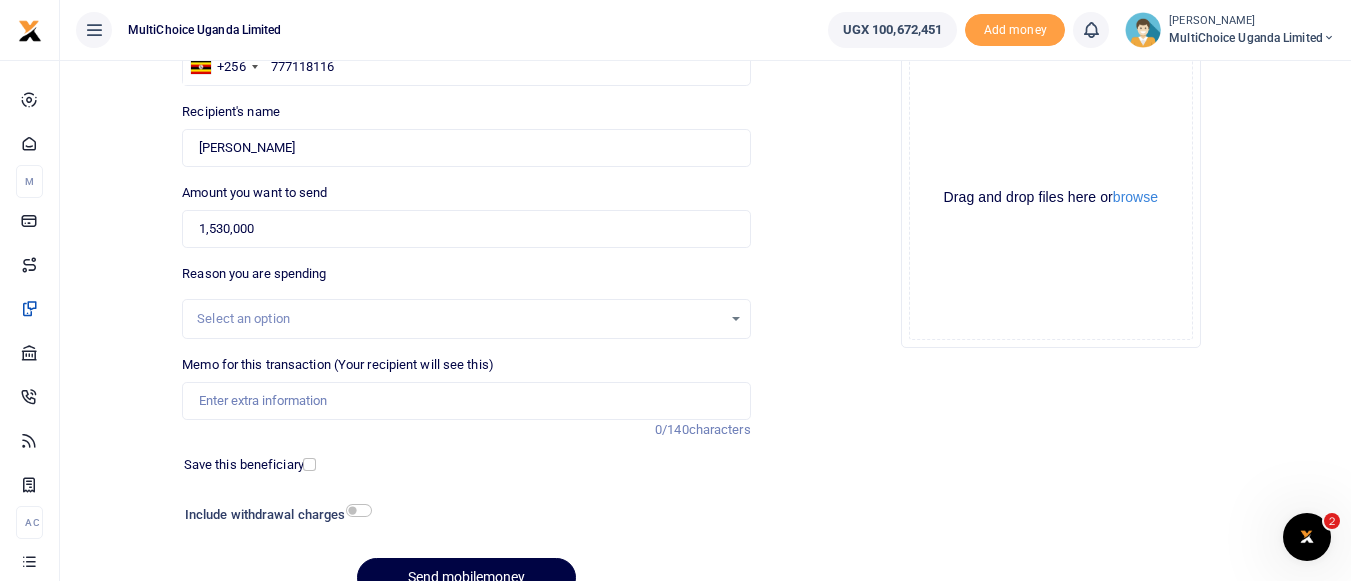 click on "Select an option" at bounding box center [459, 319] 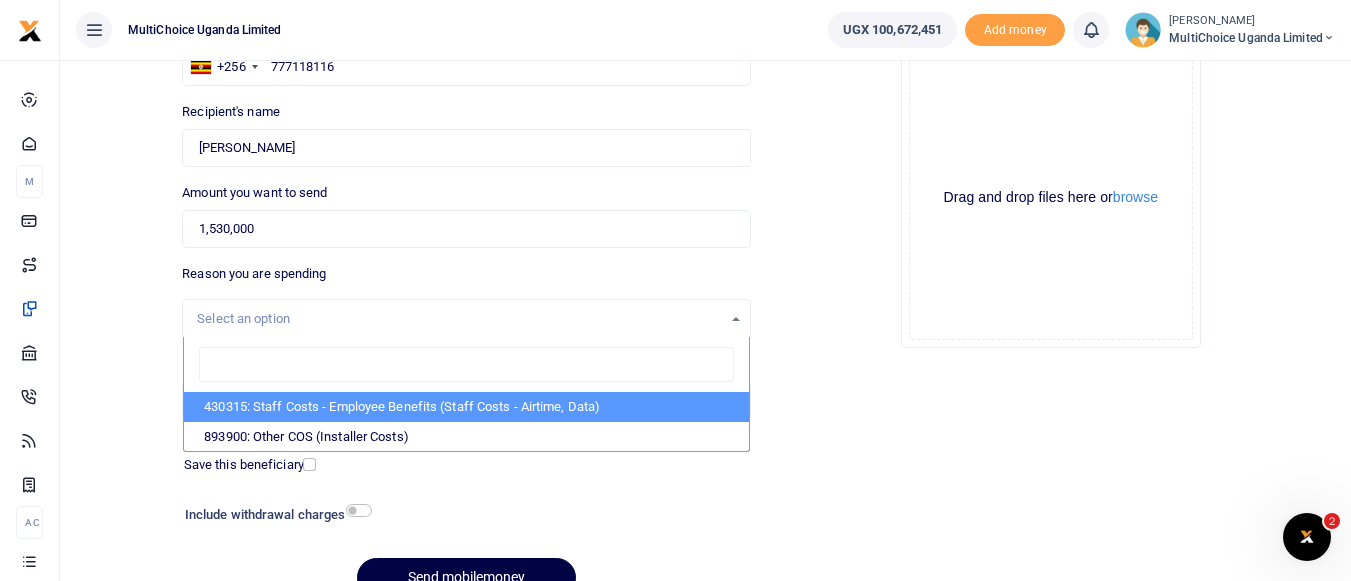 click on "Drop your files here Drag and drop files here or  browse Powered by  Uppy" at bounding box center [1051, 198] 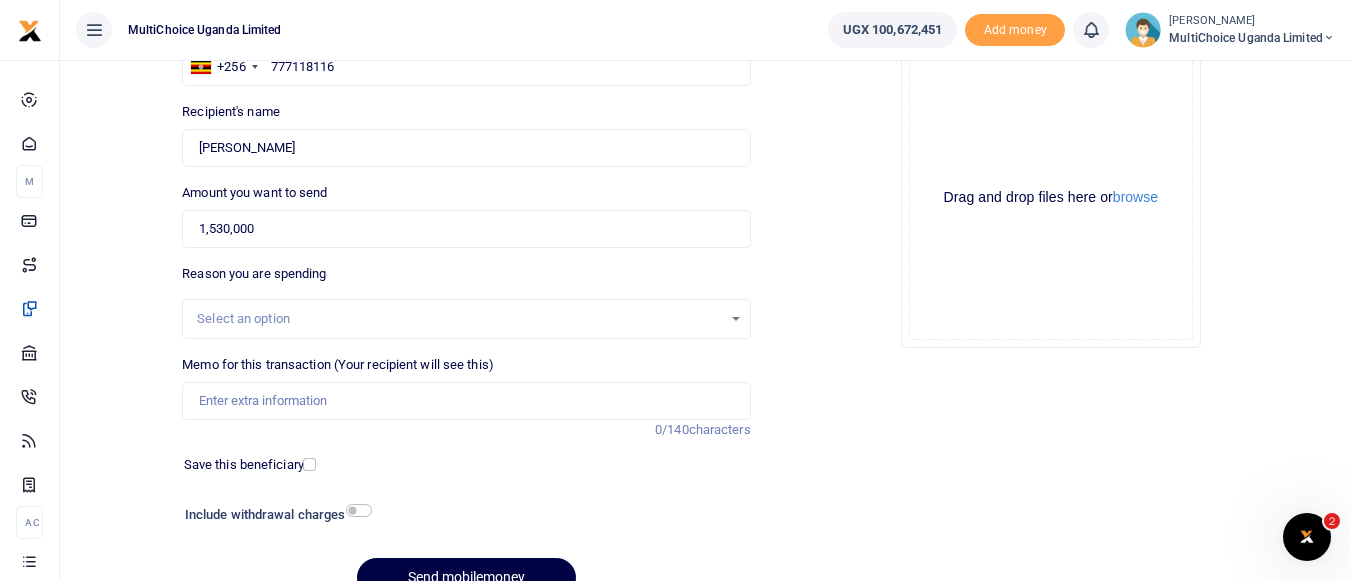 scroll, scrollTop: 285, scrollLeft: 0, axis: vertical 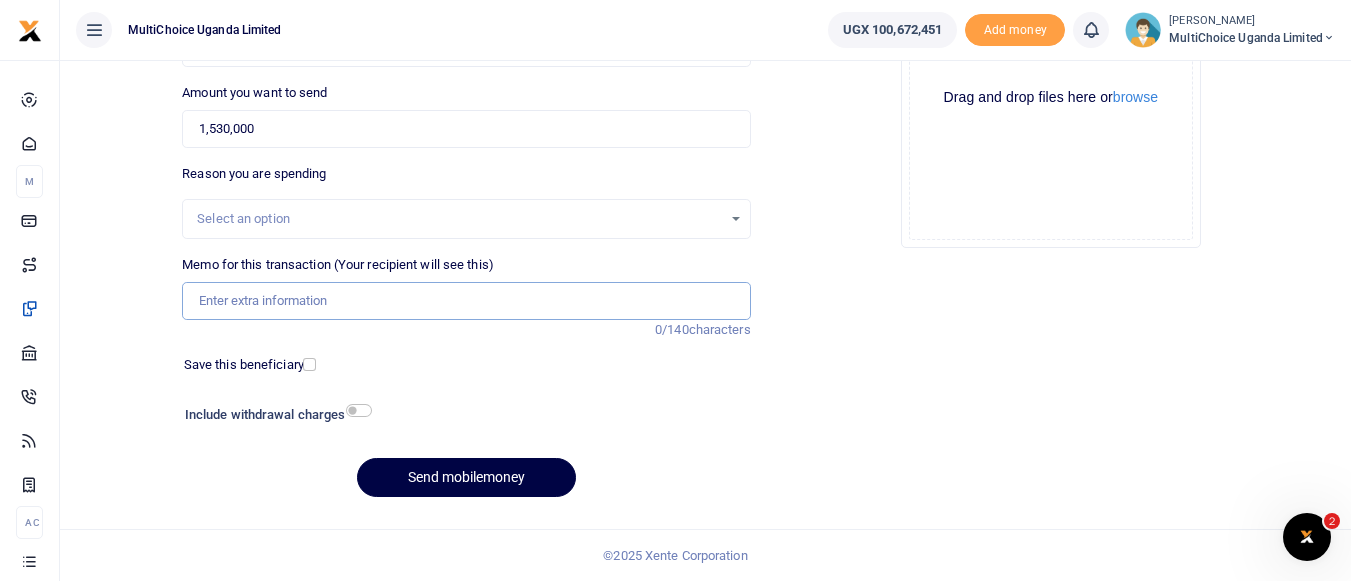 click on "Memo for this transaction (Your recipient will see this)" at bounding box center (466, 301) 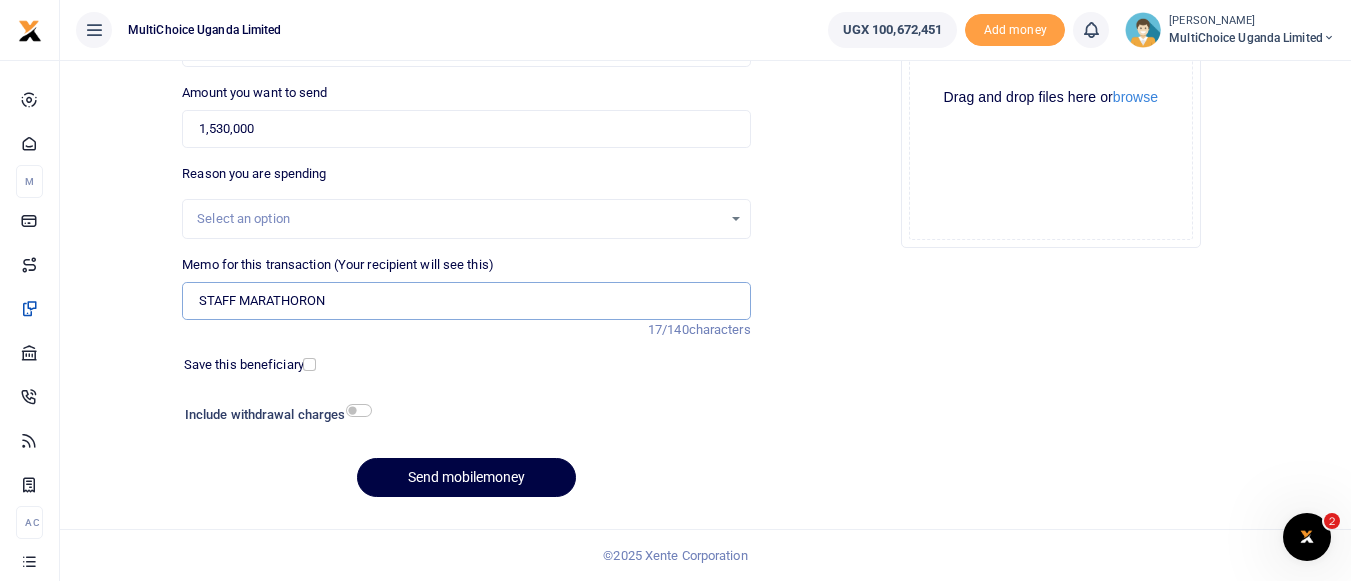 type on "STAFF MARATHORON" 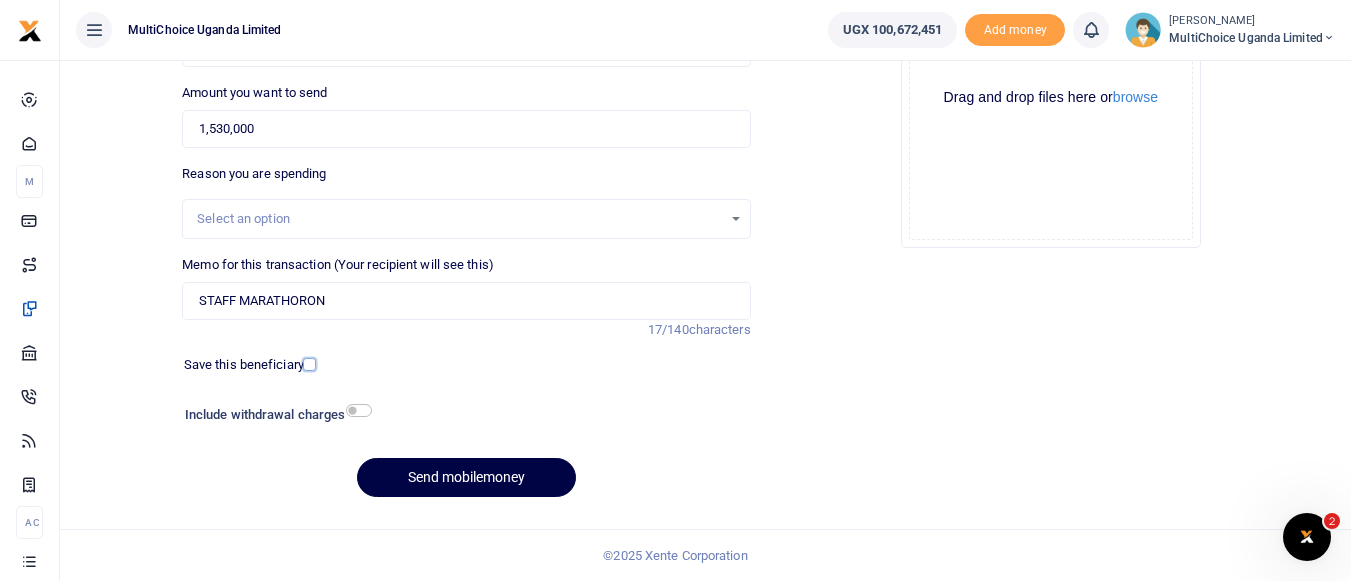 click at bounding box center [309, 364] 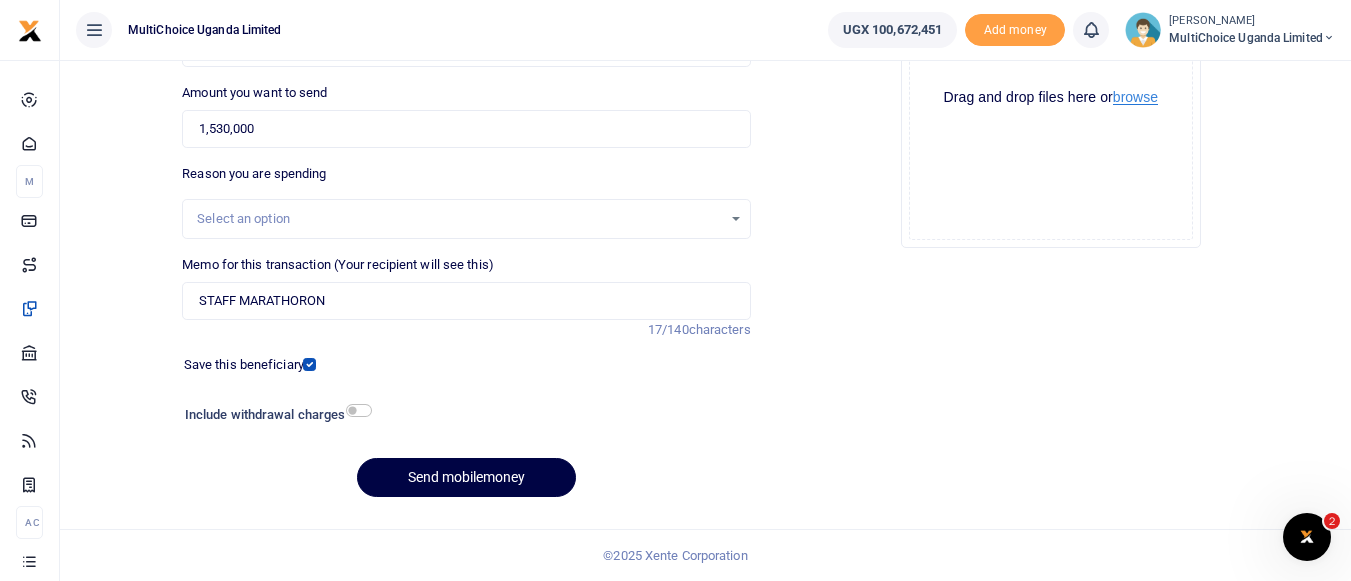 click on "browse" at bounding box center (1135, 97) 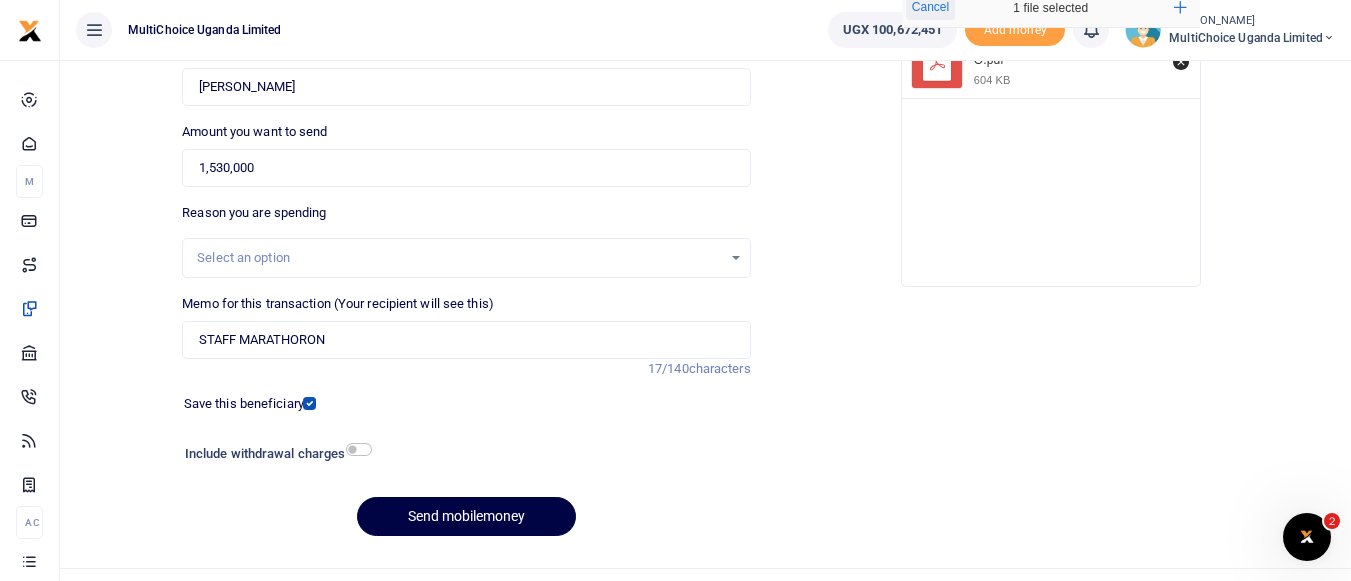 scroll, scrollTop: 285, scrollLeft: 0, axis: vertical 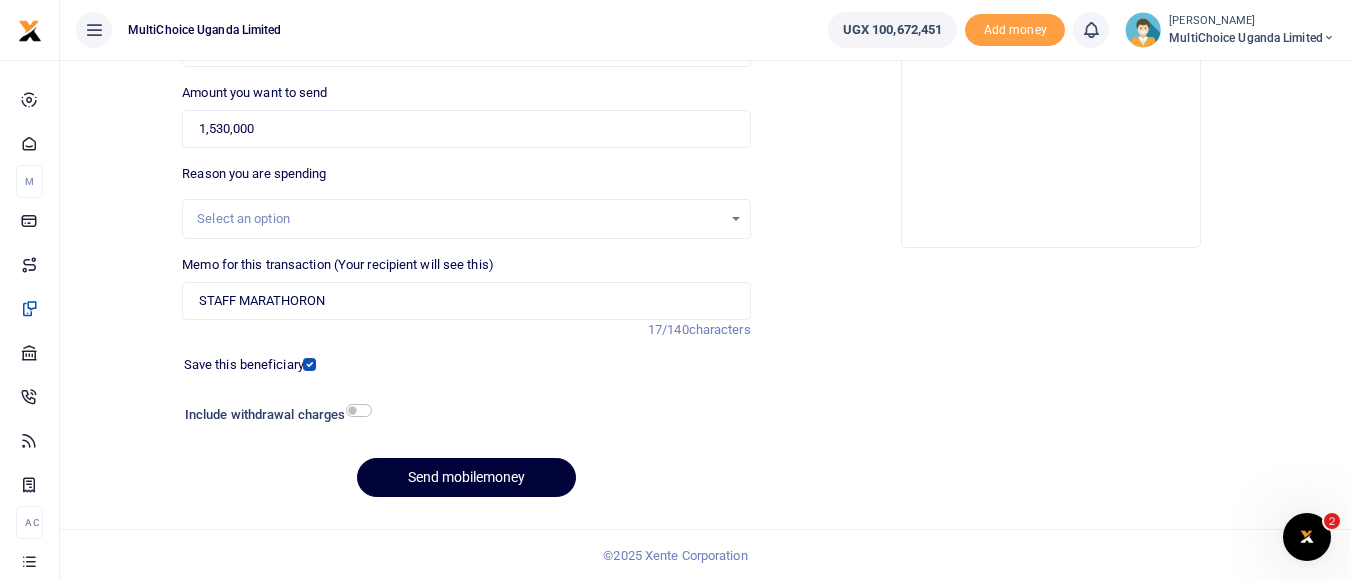 click on "Send mobilemoney" at bounding box center (466, 477) 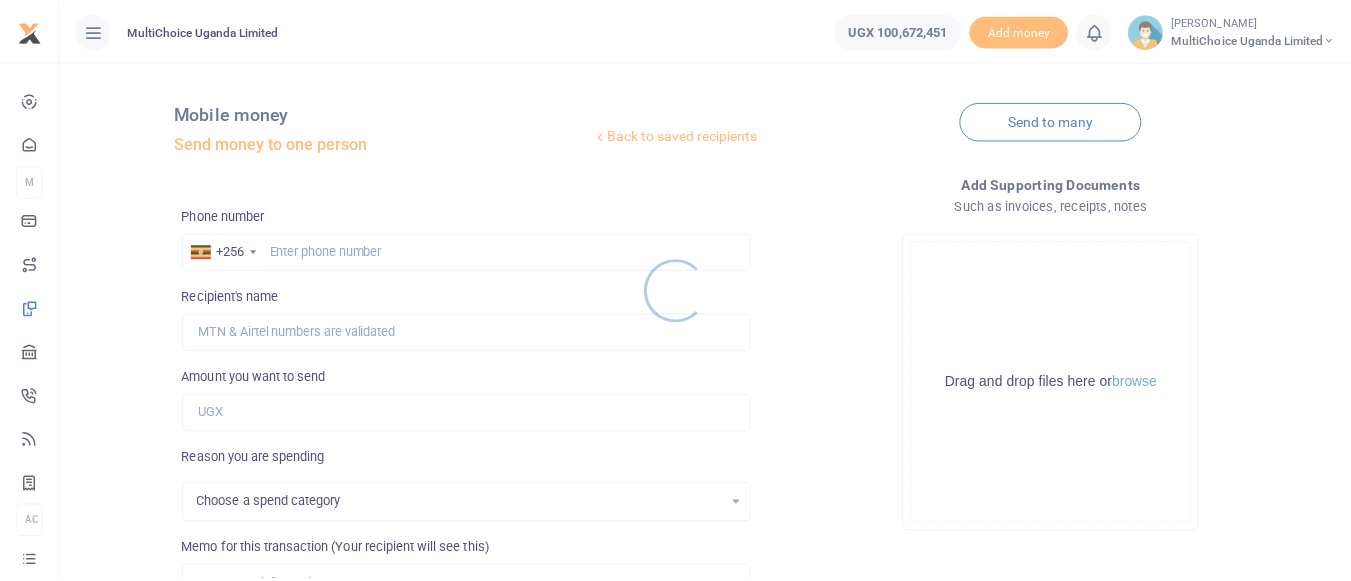 scroll, scrollTop: 85, scrollLeft: 0, axis: vertical 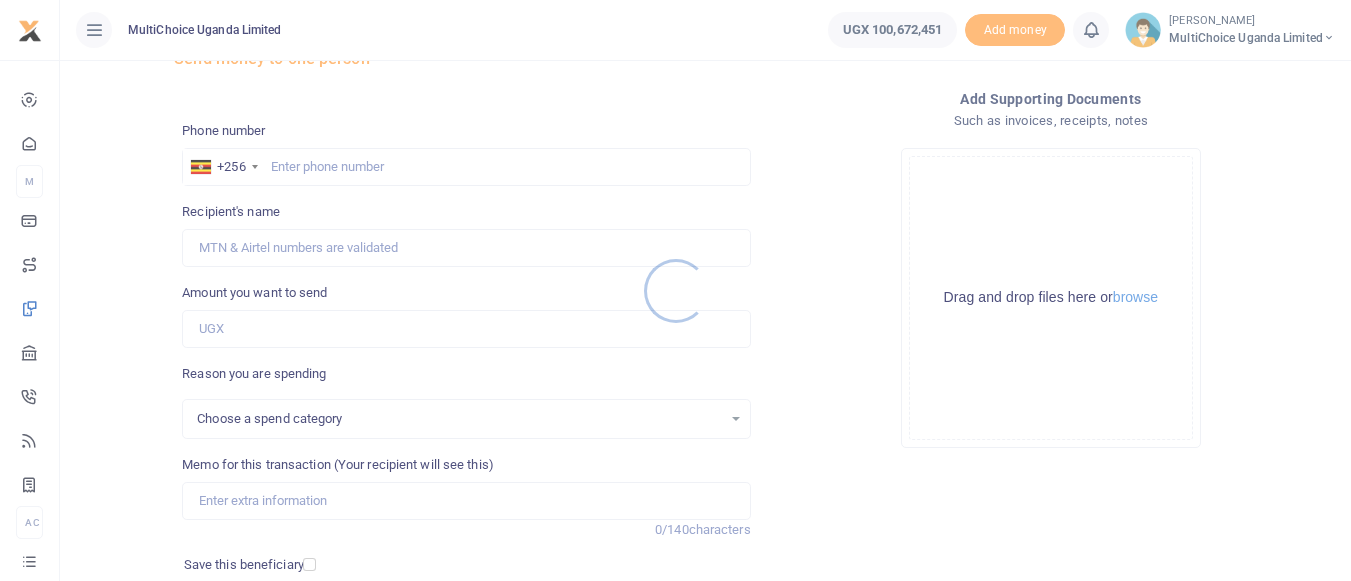 select 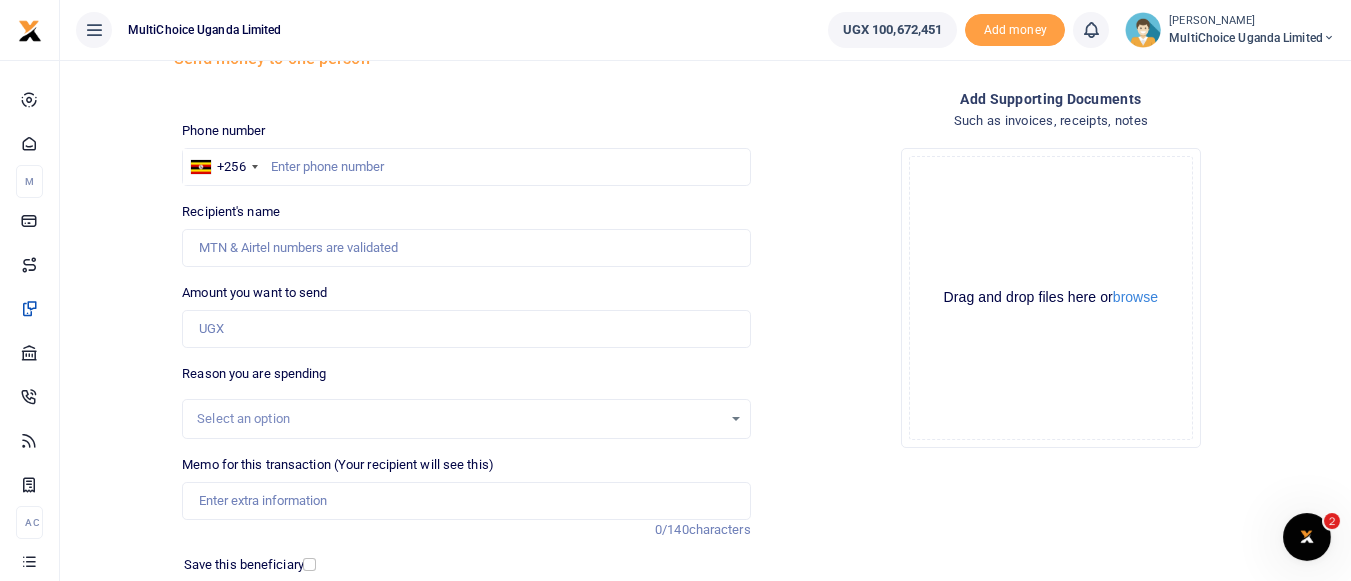 scroll, scrollTop: 0, scrollLeft: 0, axis: both 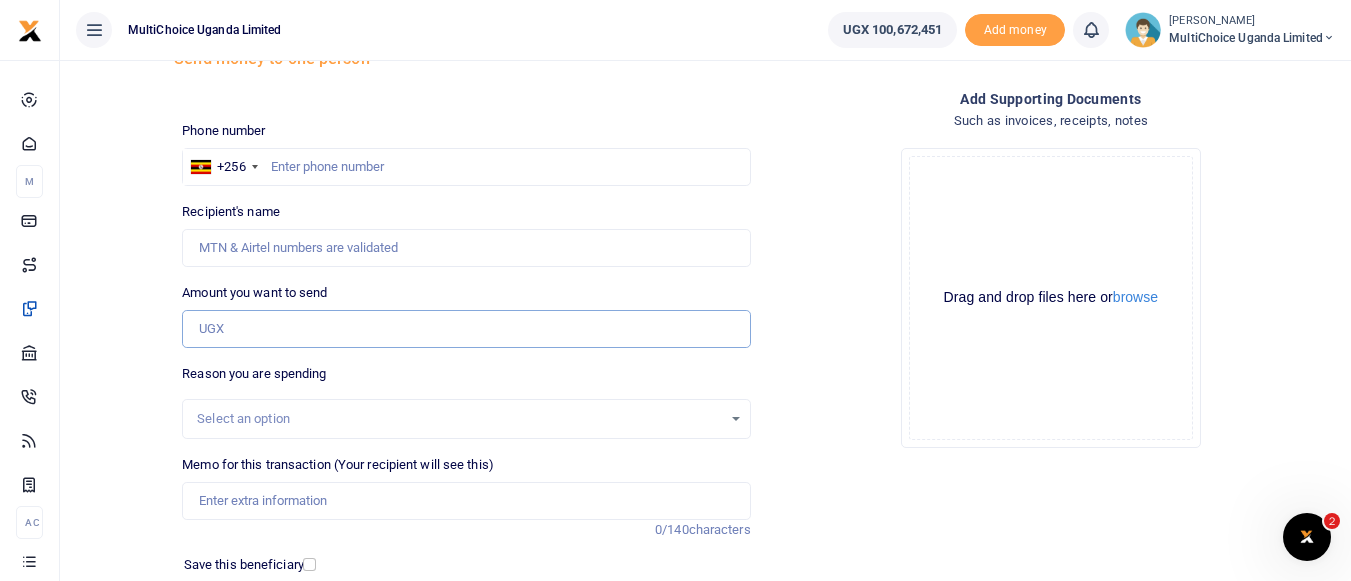 click on "Amount you want to send" at bounding box center [466, 329] 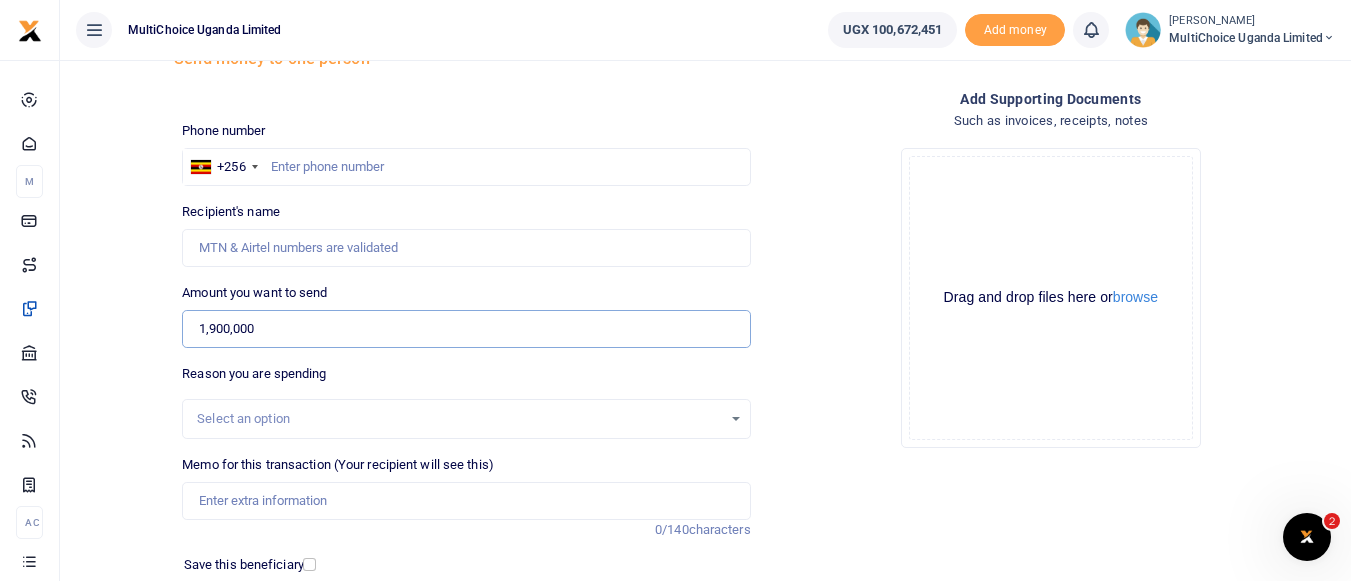 type on "1,900,000" 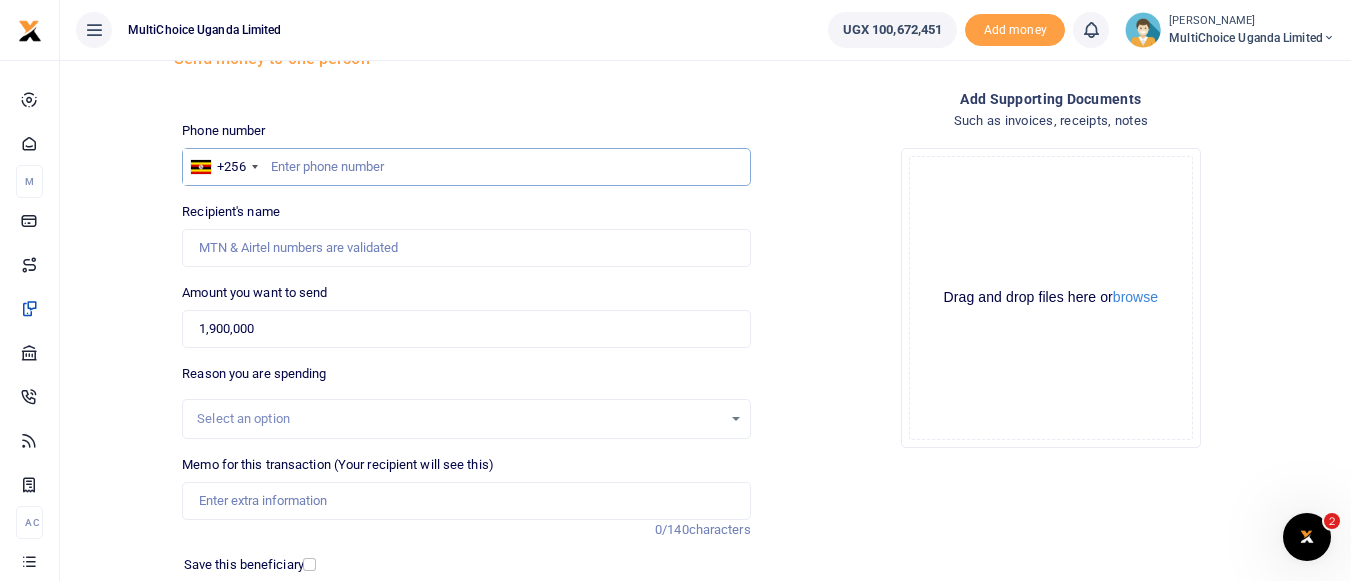 click at bounding box center [466, 167] 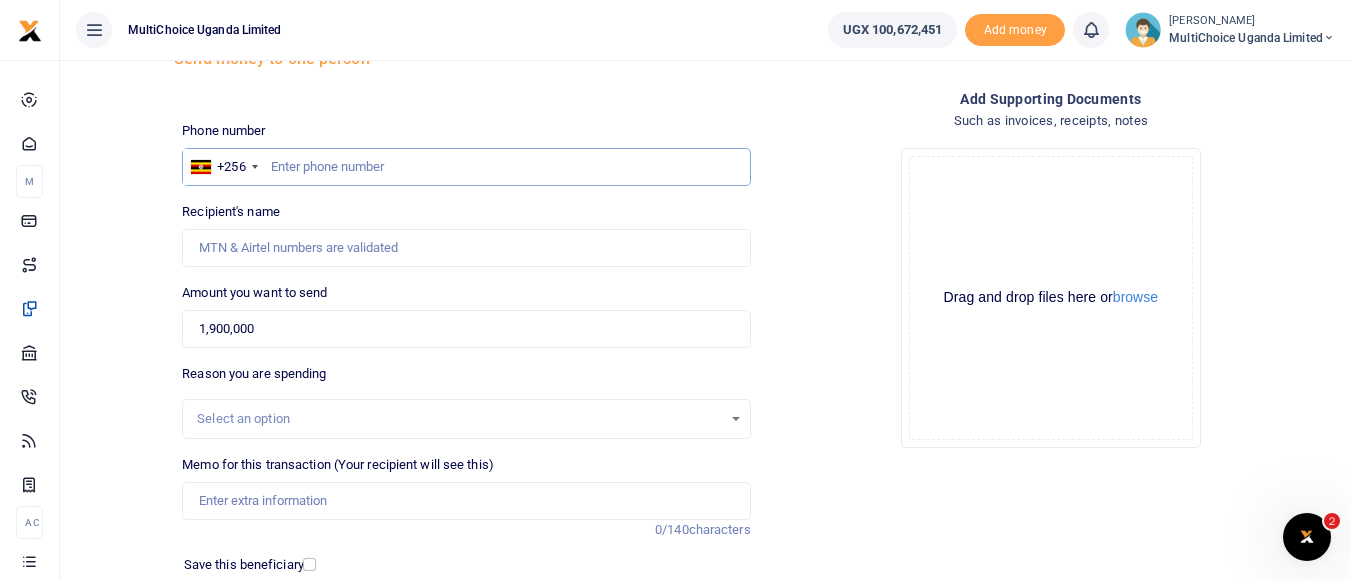 click at bounding box center [466, 167] 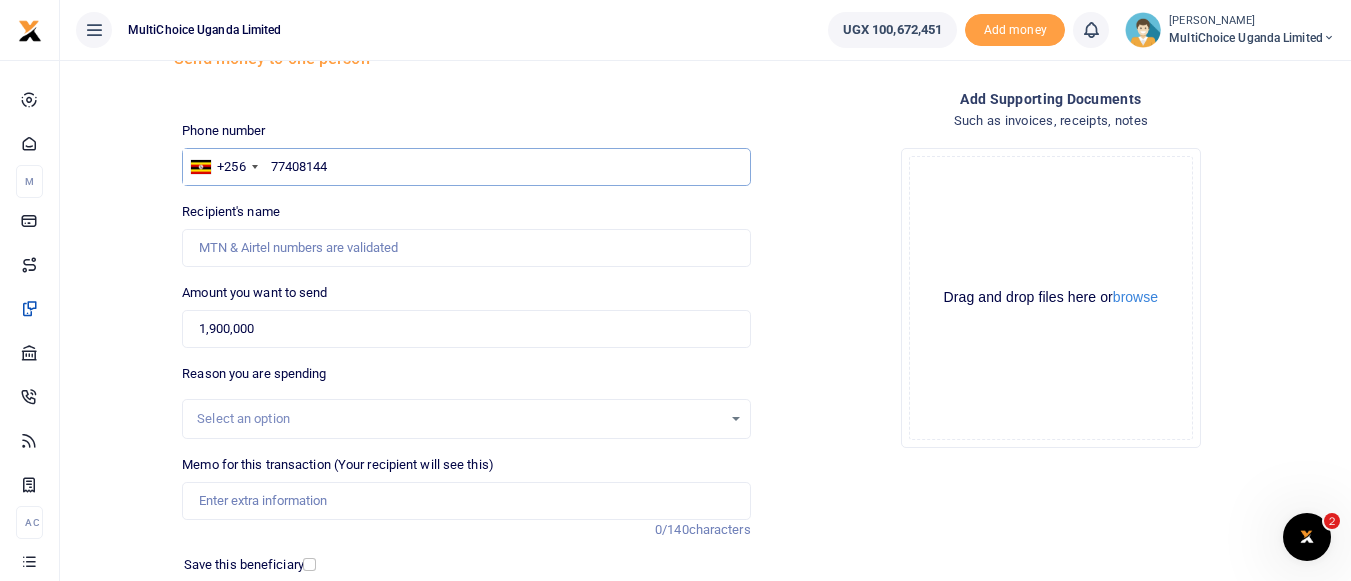 type on "774081446" 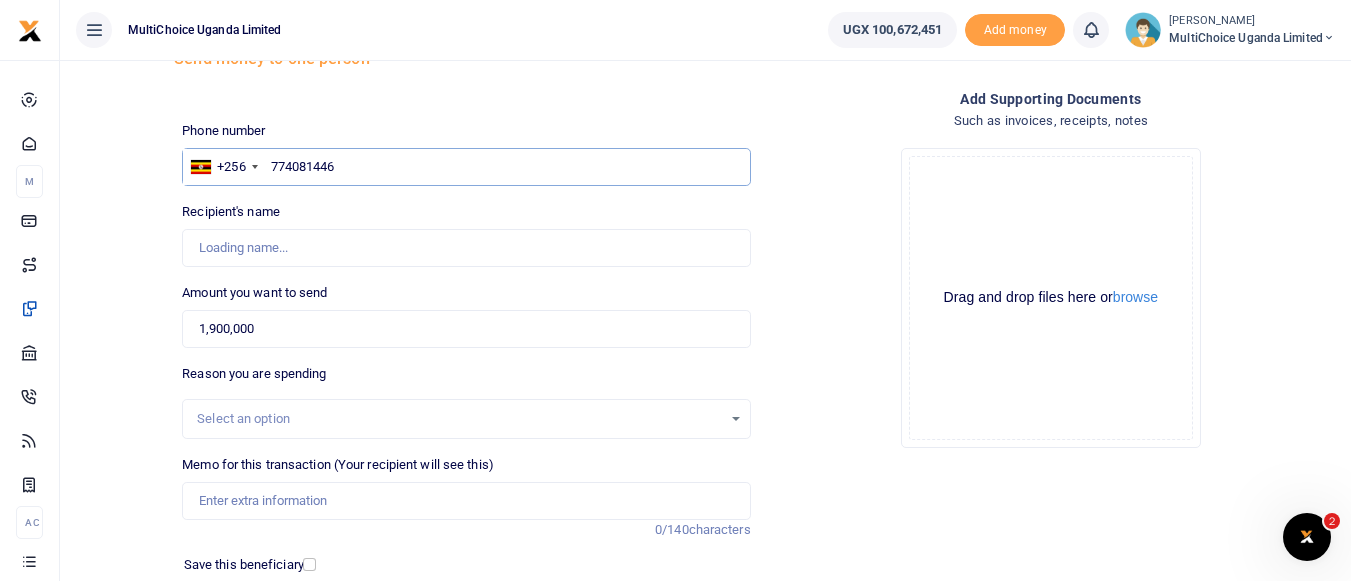 type on "Doreen Enyaru" 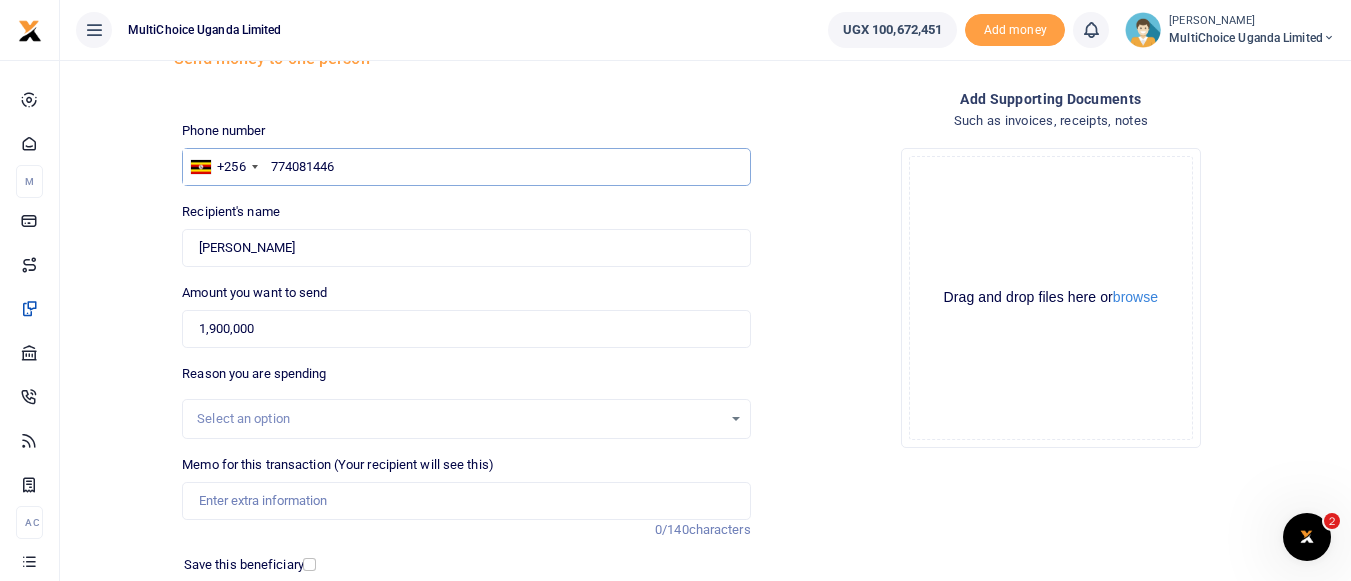 type on "774081446" 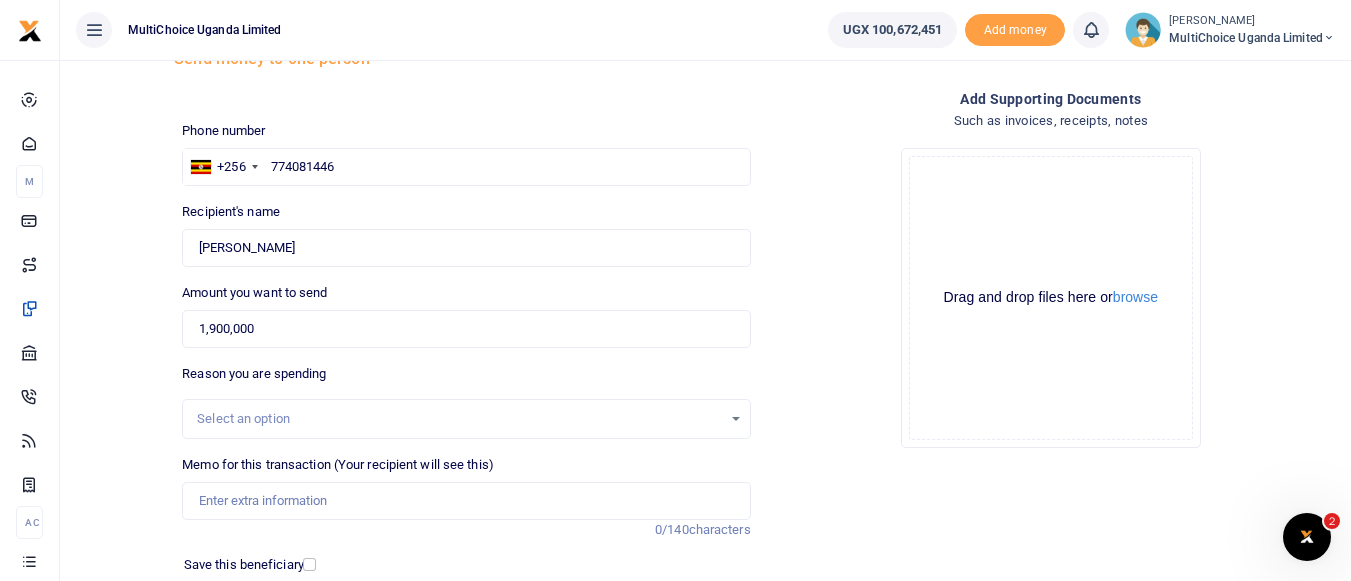 click on "Drop your files here Drag and drop files here or  browse Powered by  Uppy" at bounding box center (1051, 298) 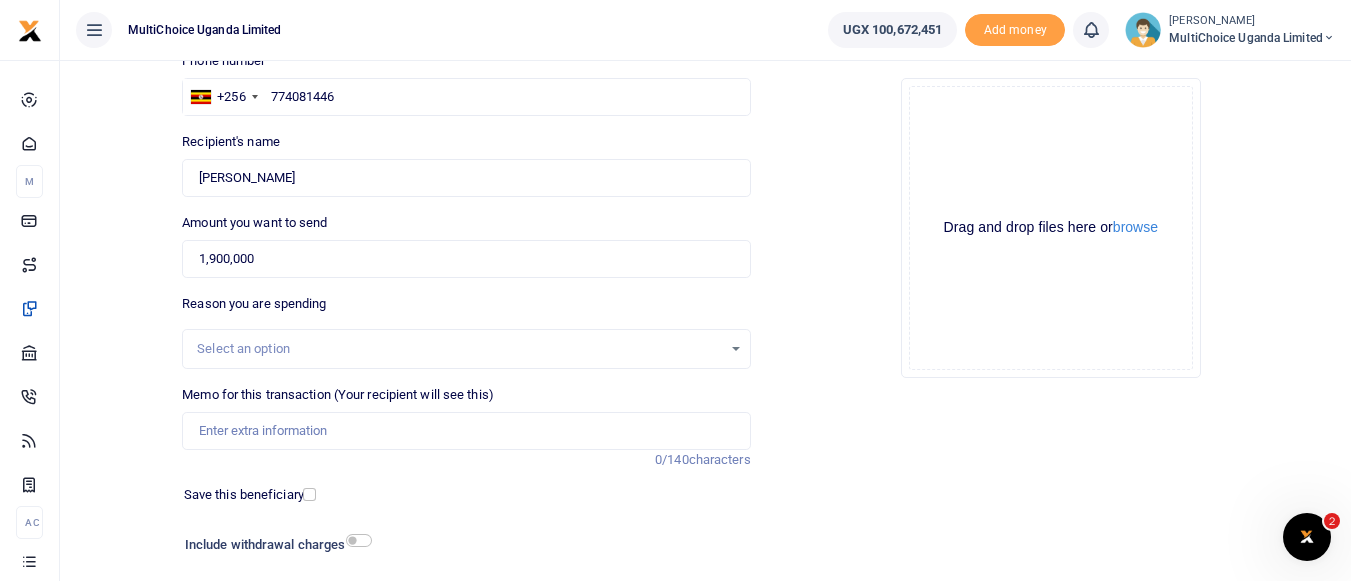 scroll, scrollTop: 185, scrollLeft: 0, axis: vertical 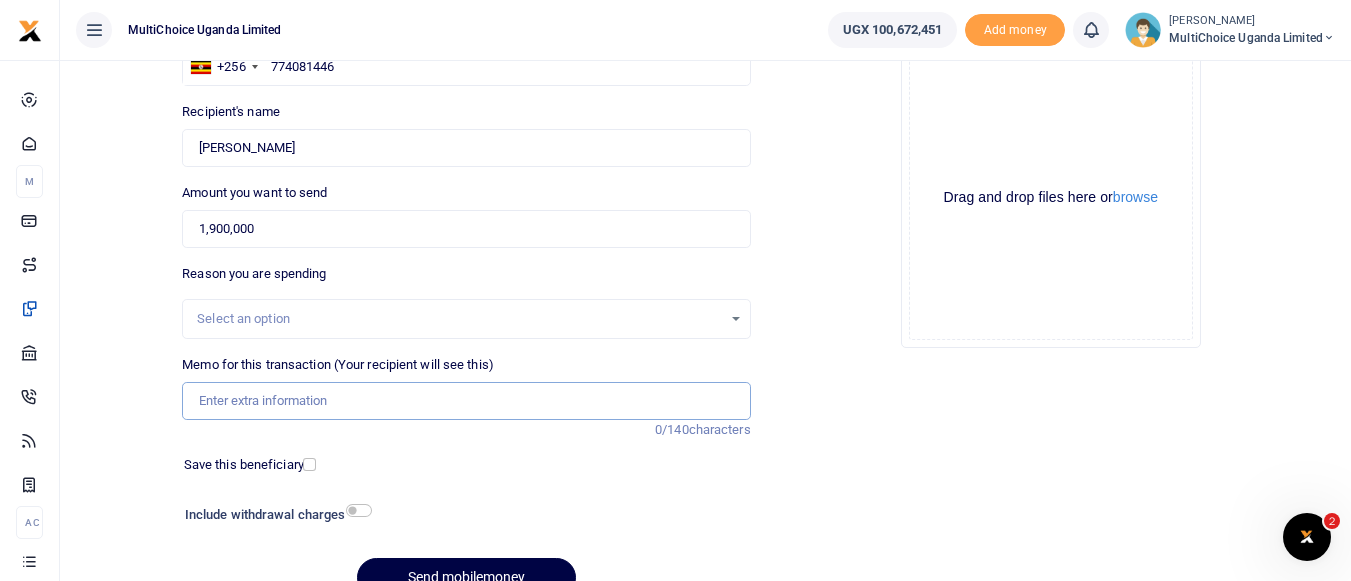 click on "Memo for this transaction (Your recipient will see this)" at bounding box center (466, 401) 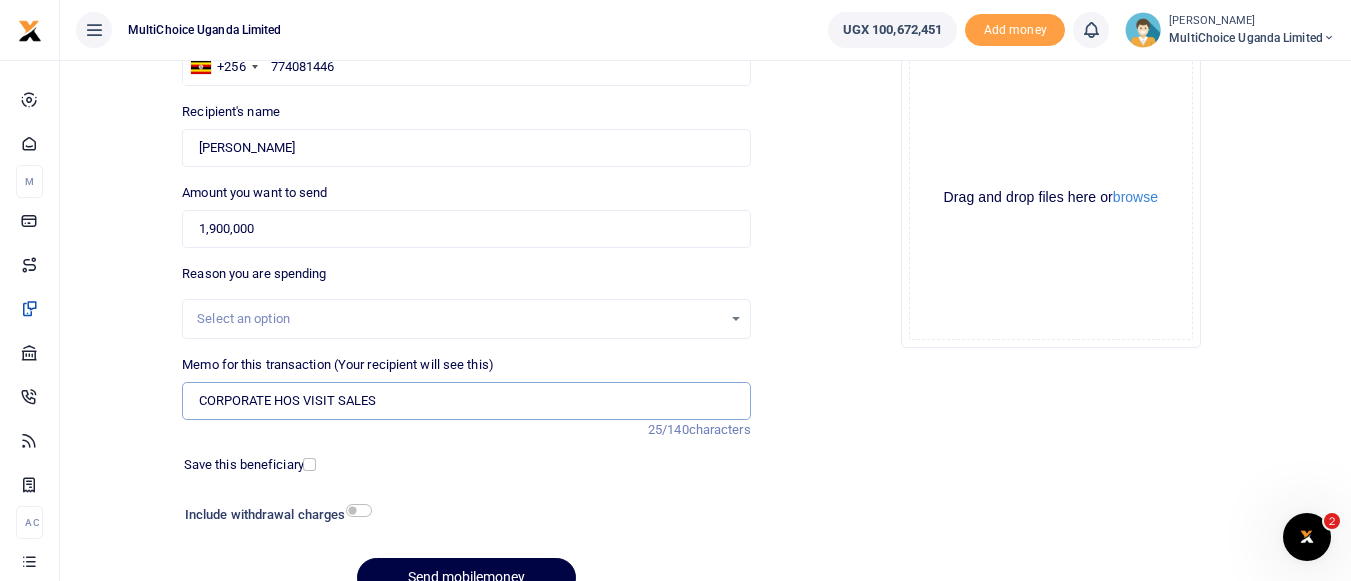 type on "CORPORATE HOS VISIT SALES" 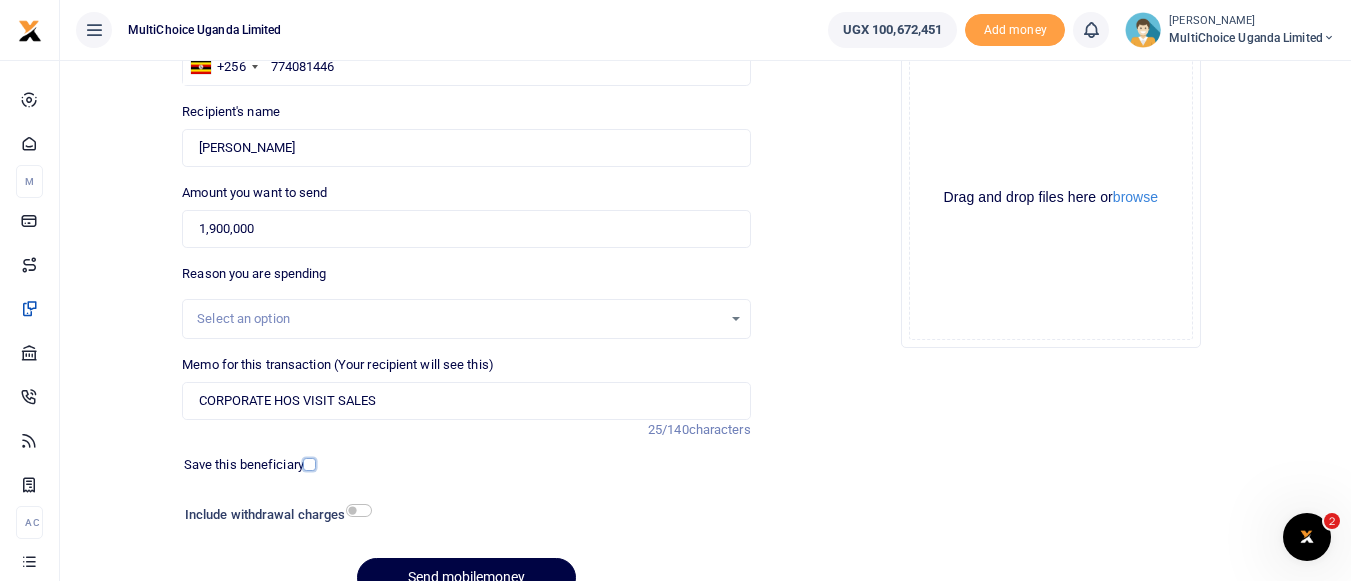 click at bounding box center [309, 464] 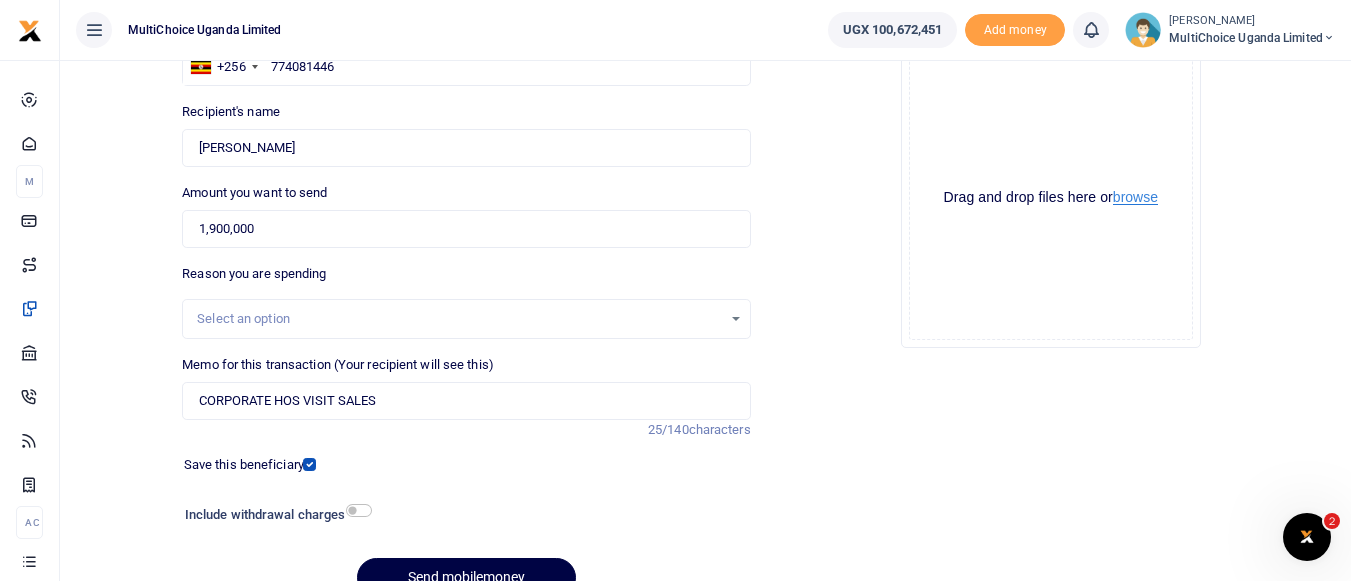 click on "browse" at bounding box center (1135, 197) 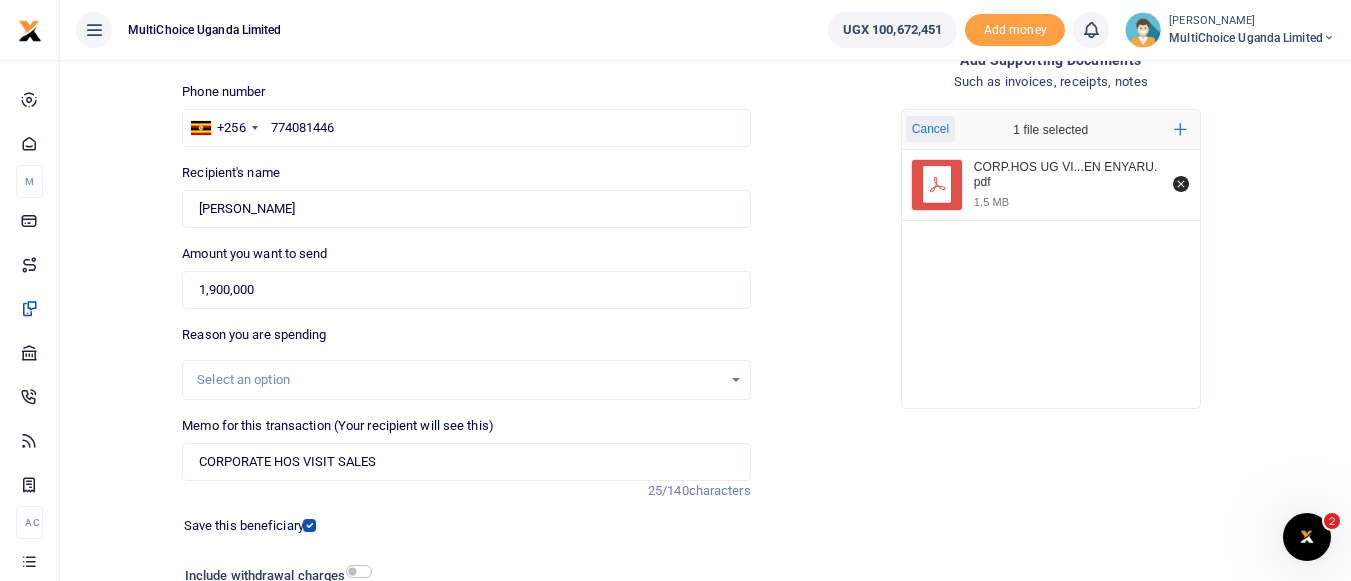 scroll, scrollTop: 200, scrollLeft: 0, axis: vertical 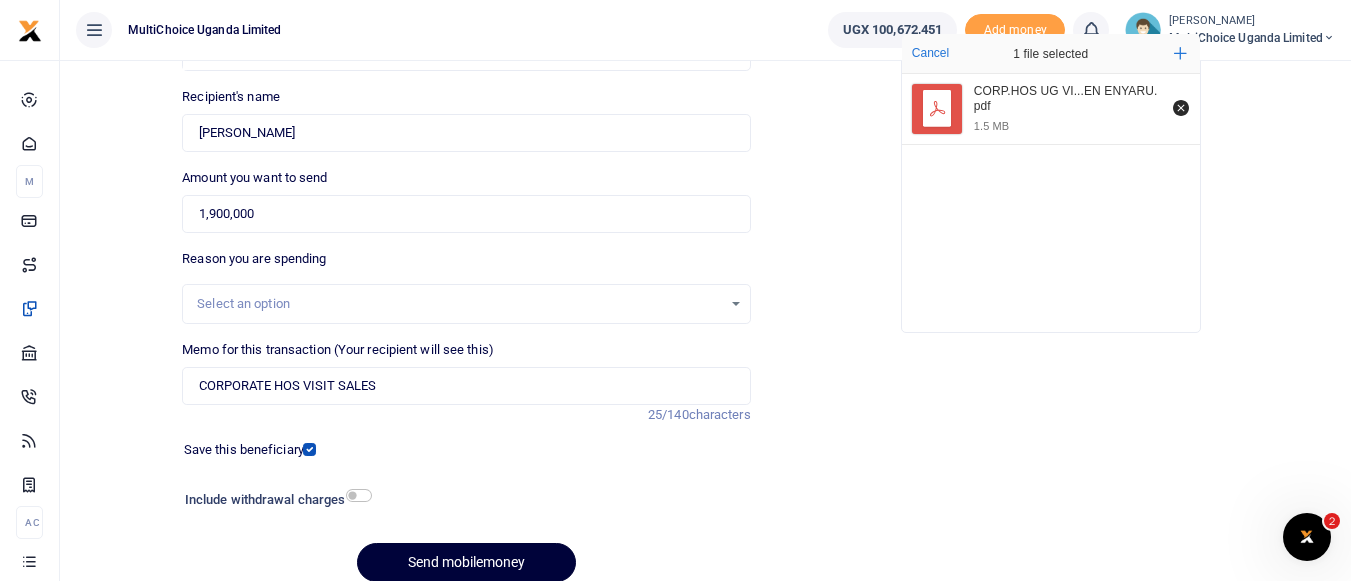 click on "Send mobilemoney" at bounding box center (466, 562) 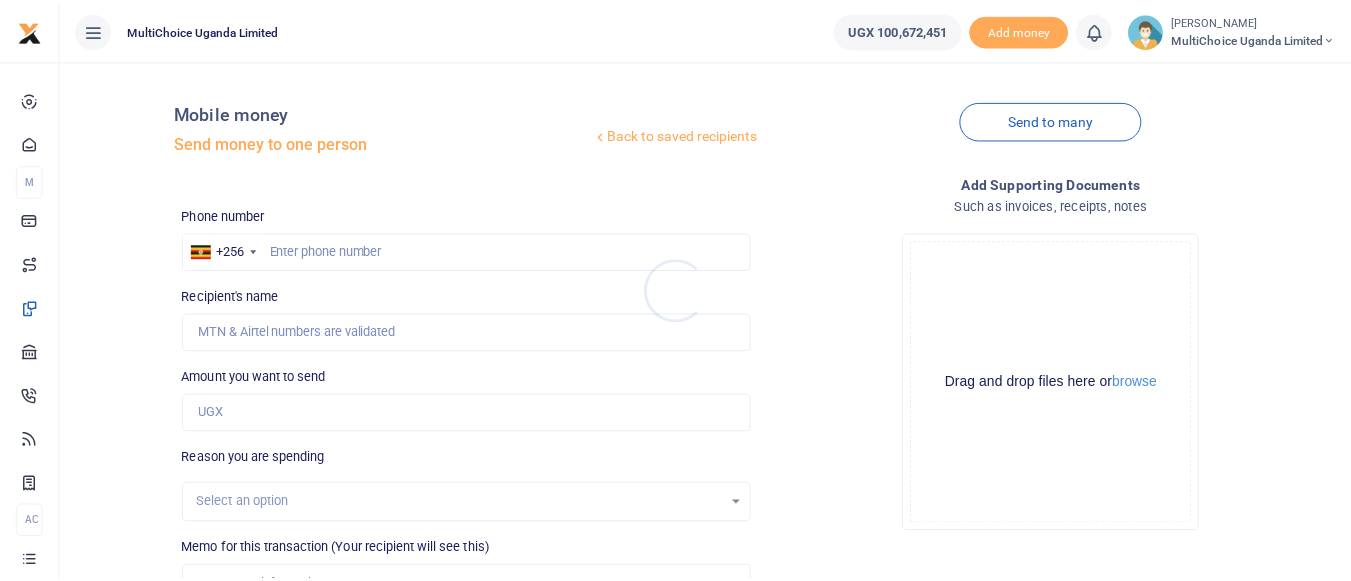 scroll, scrollTop: 200, scrollLeft: 0, axis: vertical 